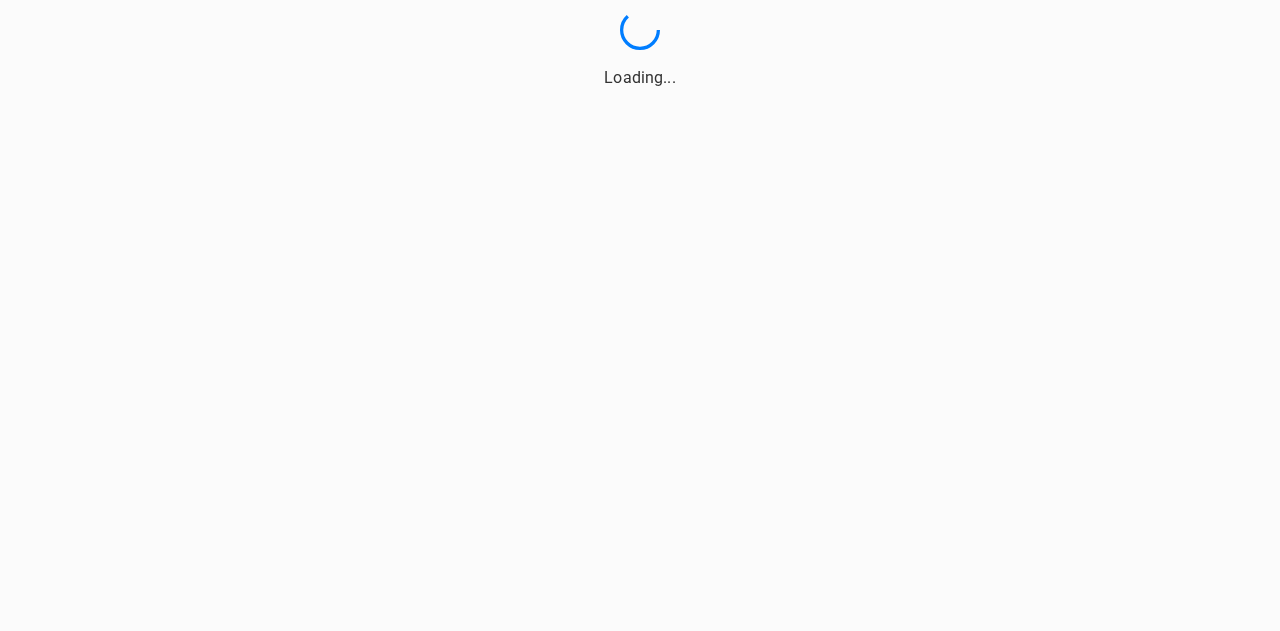 scroll, scrollTop: 0, scrollLeft: 0, axis: both 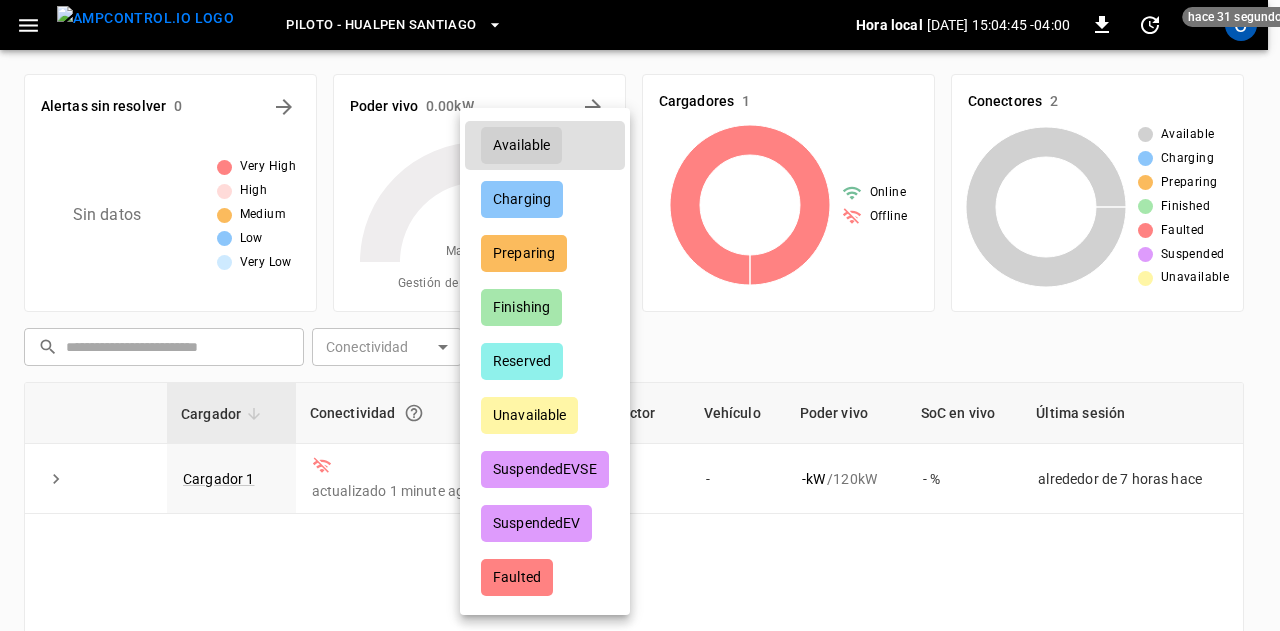 click on "Piloto - Hualpen Santiago Hora local 2025-07-07 15:04:45 -04:00 0 hace 31 segundos C Alertas sin resolver 0 Sin datos Very High High Medium Low Very Low Poder vivo 0.00  kW Max.  120  kW Gestión de carga  =   Dinámico Cargadores 1 Online Offline Conectores 2 Available Charging Preparing Finished Faulted Suspended Unavailable ​ ​ Conectividad ​ Conectividad Estado ​ Estado   Cargador Conectividad Estado del conector Vehículo Poder vivo SoC en vivo Última sesión Cargador 1 actualizado 1 minute ago 1 2 - -  kW /  120  kW - % alrededor de 7 horas hace 1–1 of 1 Actualizar cada 5 sec Actualizar cada 30 sec Apagada FuelElectric Cristopher Guajardo cristopher.guajardo@buseshualpen.cl user Configuración de perfil Configuración de notificaciones Cerrar sesión Available Charging Preparing Finishing Reserved Unavailable SuspendedEVSE SuspendedEV Faulted" at bounding box center [640, 450] 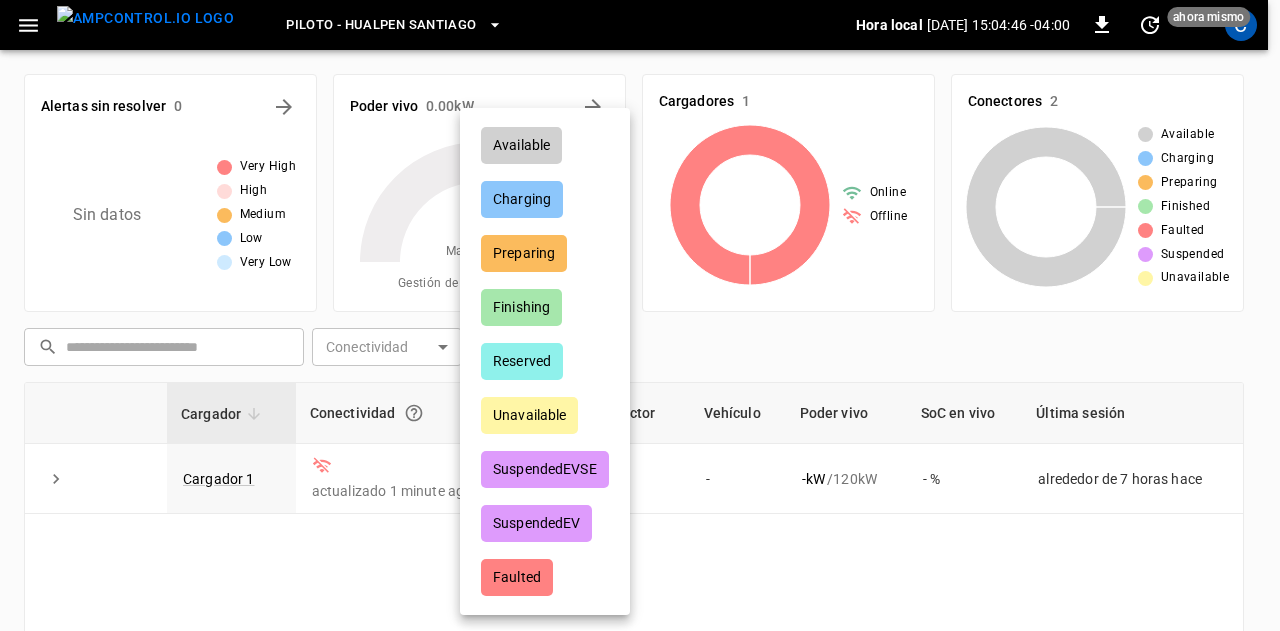click at bounding box center [640, 315] 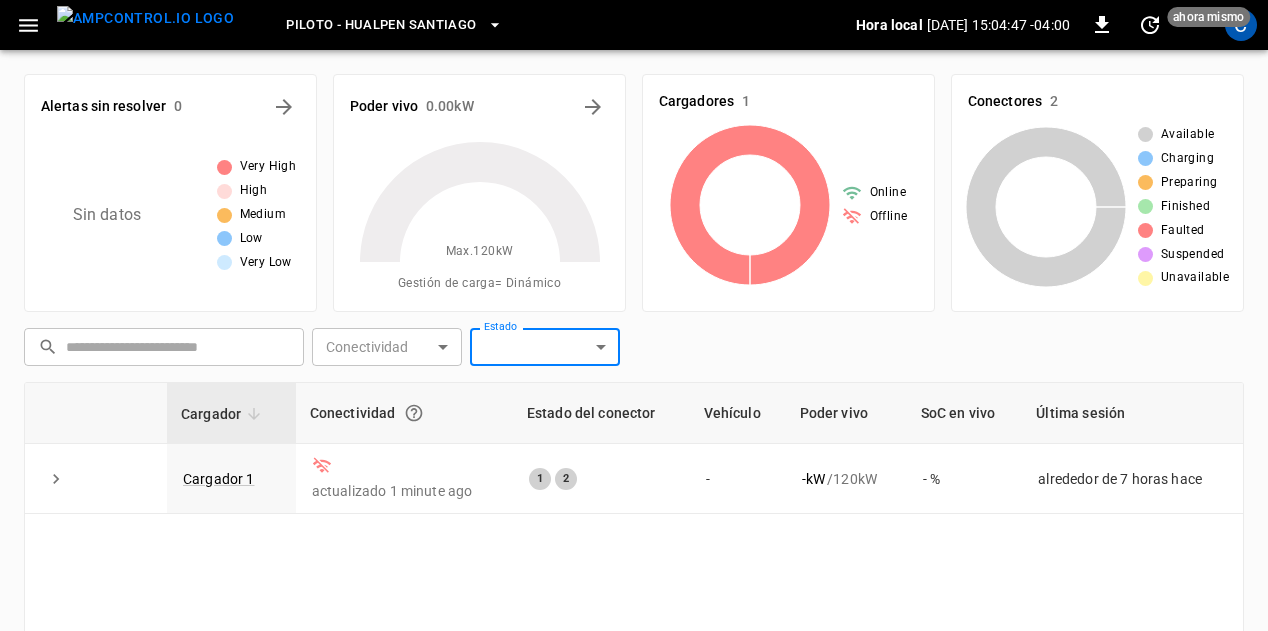 click on "Piloto - Hualpen Santiago Hora local 2025-07-07 15:04:47 -04:00 0 ahora mismo C Alertas sin resolver 0 Sin datos Very High High Medium Low Very Low Poder vivo 0.00  kW Max.  120  kW Gestión de carga  =   Dinámico Cargadores 1 Online Offline Conectores 2 Available Charging Preparing Finished Faulted Suspended Unavailable ​ ​ Conectividad ​ Conectividad Estado ​ Estado   Cargador Conectividad Estado del conector Vehículo Poder vivo SoC en vivo Última sesión Cargador 1 actualizado 1 minute ago 1 2 - -  kW /  120  kW - % alrededor de 7 horas hace 1–1 of 1 Actualizar ahora Actualizar cada 5 sec Actualizar cada 30 sec Apagada FuelElectric Cristopher Guajardo cristopher.guajardo@buseshualpen.cl user Configuración de perfil Configuración de notificaciones Cerrar sesión" at bounding box center [634, 450] 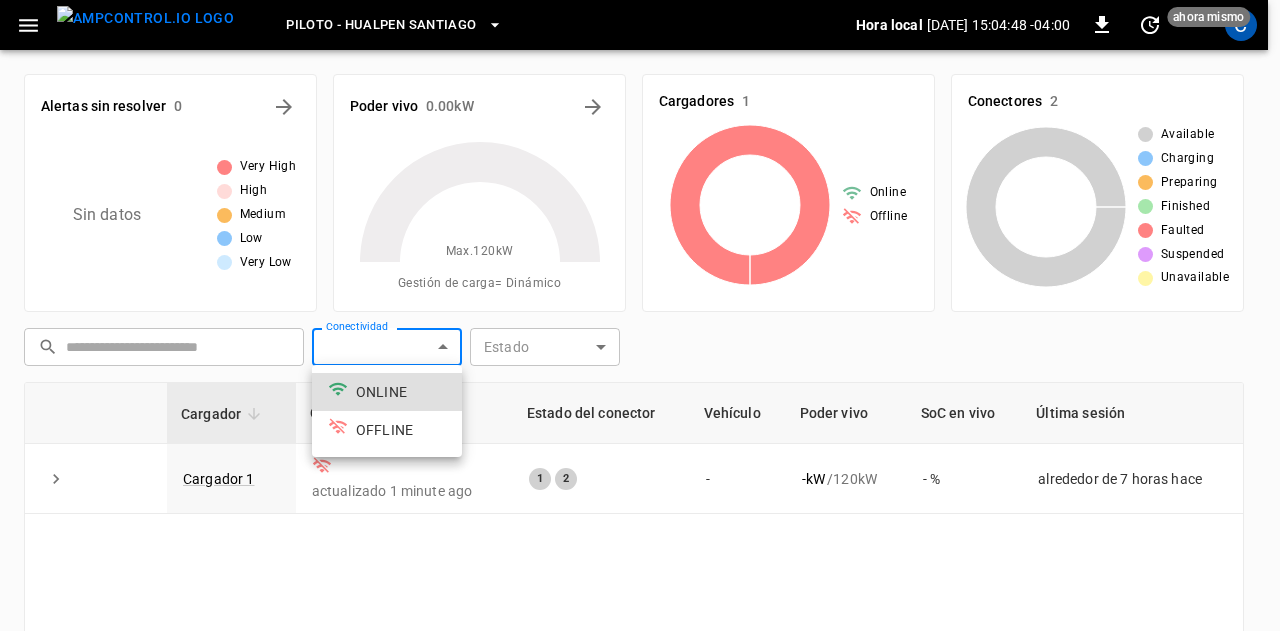 click at bounding box center (640, 315) 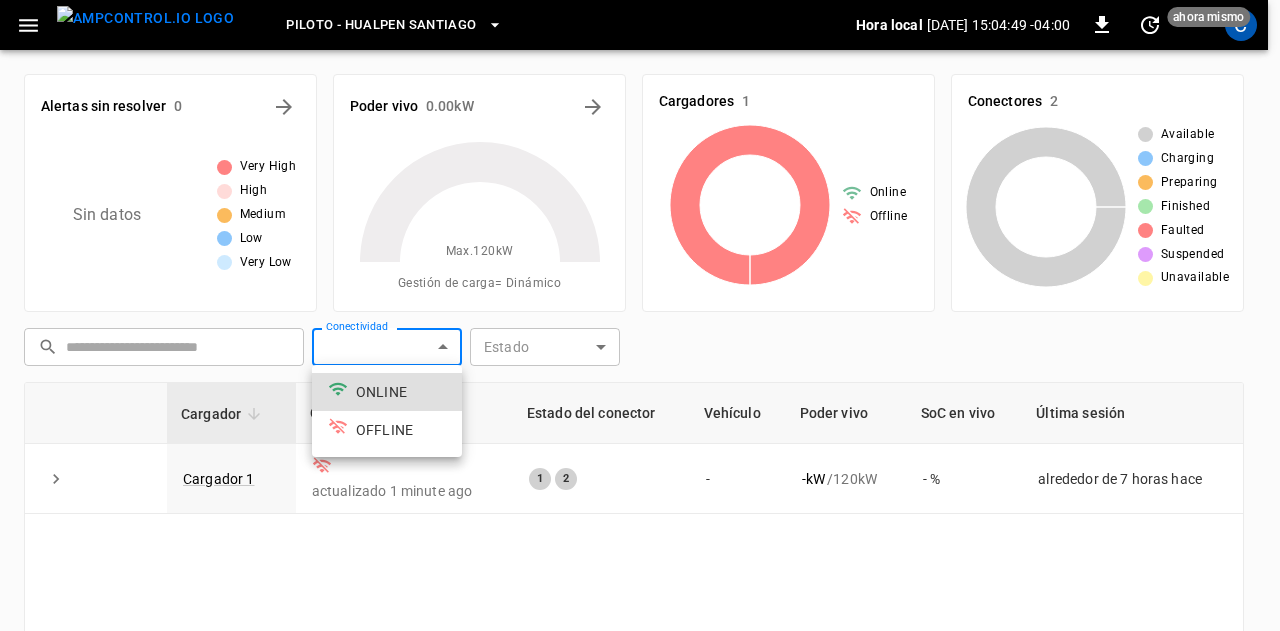 click on "Piloto - Hualpen Santiago Hora local 2025-07-07 15:04:49 -04:00 0 ahora mismo C Alertas sin resolver 0 Sin datos Very High High Medium Low Very Low Poder vivo 0.00  kW Max.  120  kW Gestión de carga  =   Dinámico Cargadores 1 Online Offline Conectores 2 Available Charging Preparing Finished Faulted Suspended Unavailable ​ ​ Conectividad ​ Conectividad Estado ​ Estado   Cargador Conectividad Estado del conector Vehículo Poder vivo SoC en vivo Última sesión Cargador 1 actualizado 1 minute ago 1 2 - -  kW /  120  kW - % alrededor de 7 horas hace 1–1 of 1 Actualizar ahora Actualizar cada 5 sec Actualizar cada 30 sec Apagada FuelElectric Cristopher Guajardo cristopher.guajardo@buseshualpen.cl user Configuración de perfil Configuración de notificaciones Cerrar sesión ONLINE OFFLINE" at bounding box center [640, 450] 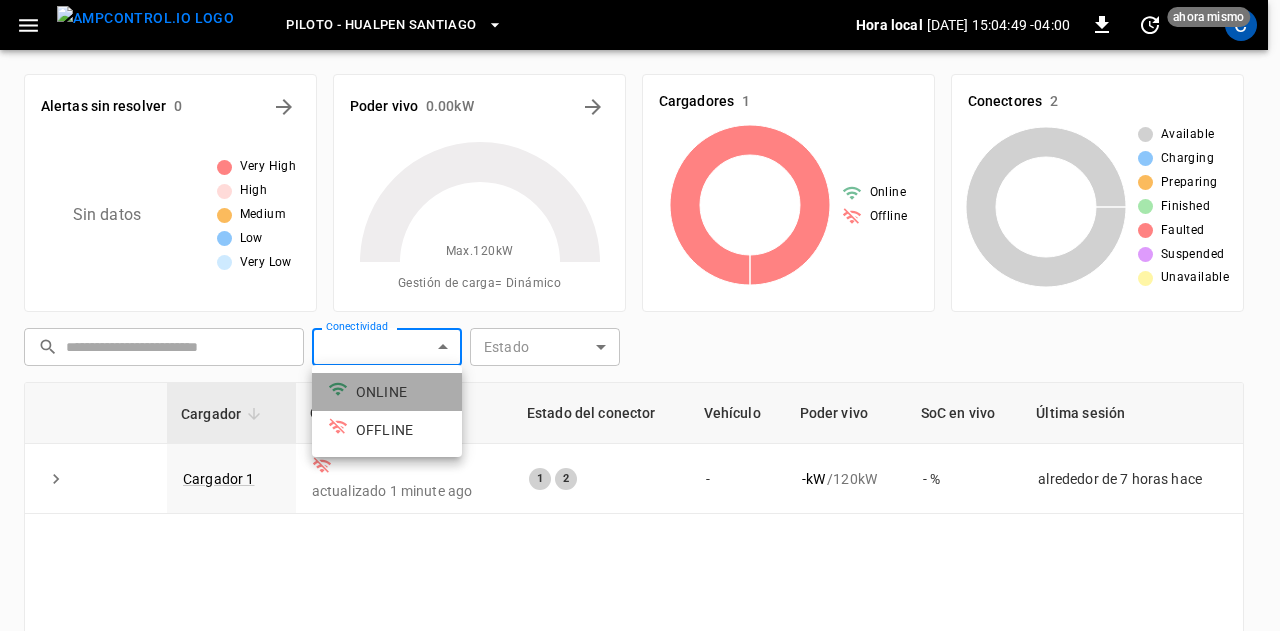 click on "ONLINE" at bounding box center [387, 392] 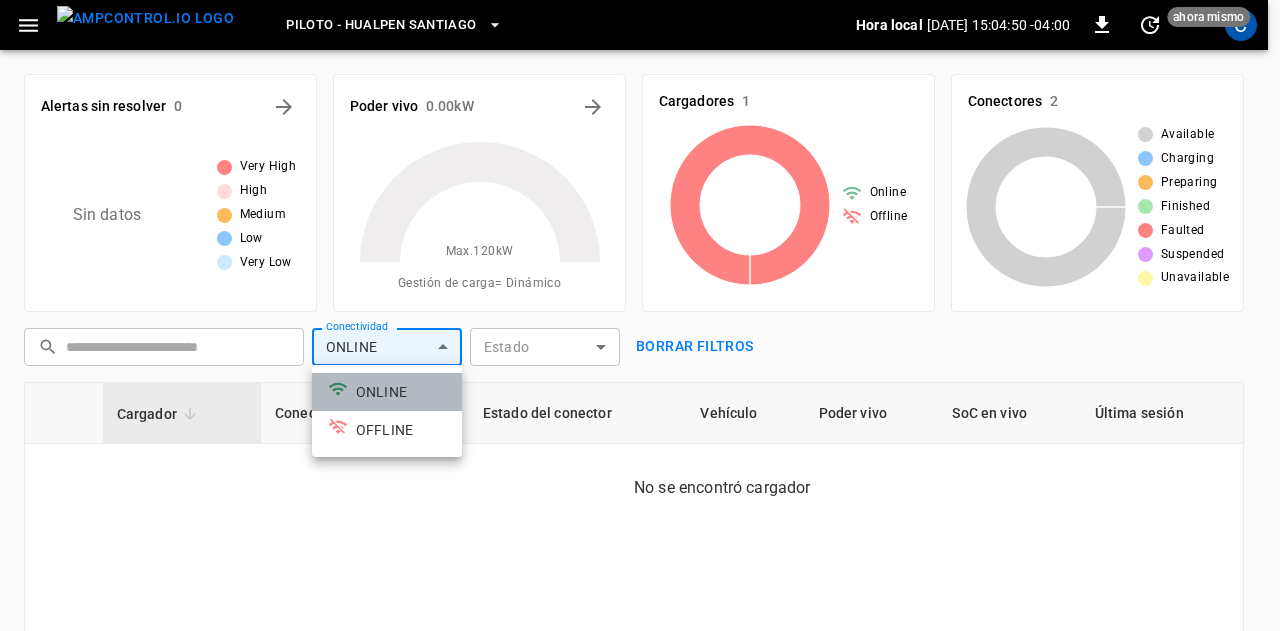 click on "ONLINE" at bounding box center [387, 392] 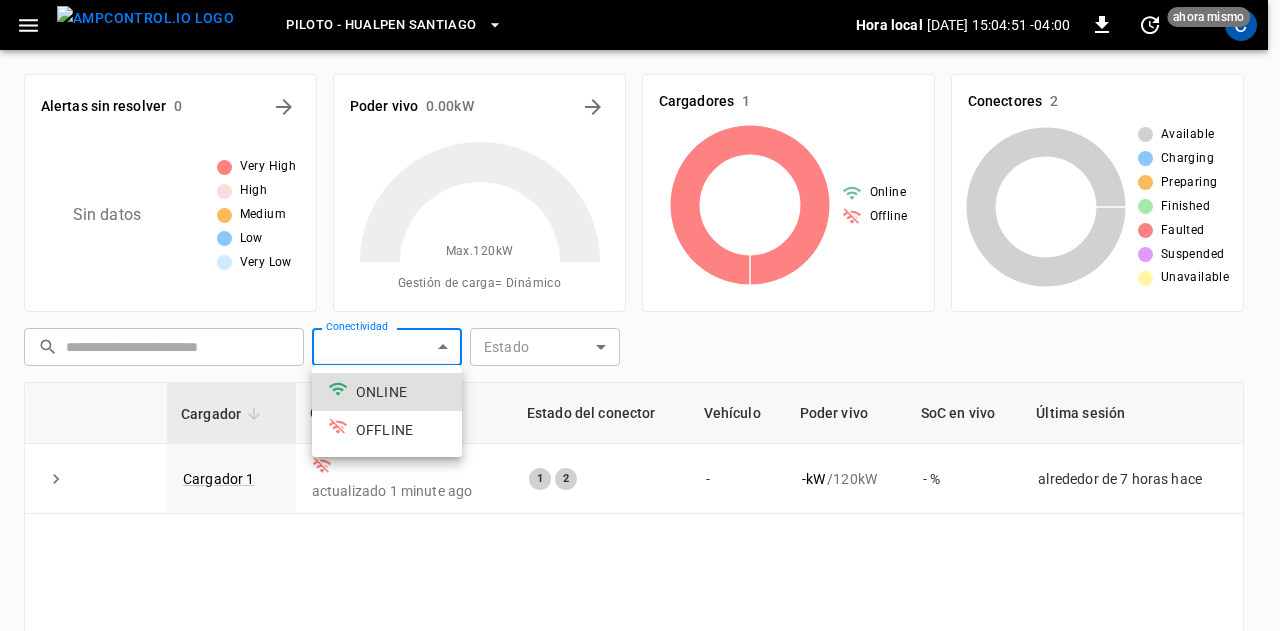 click at bounding box center [640, 315] 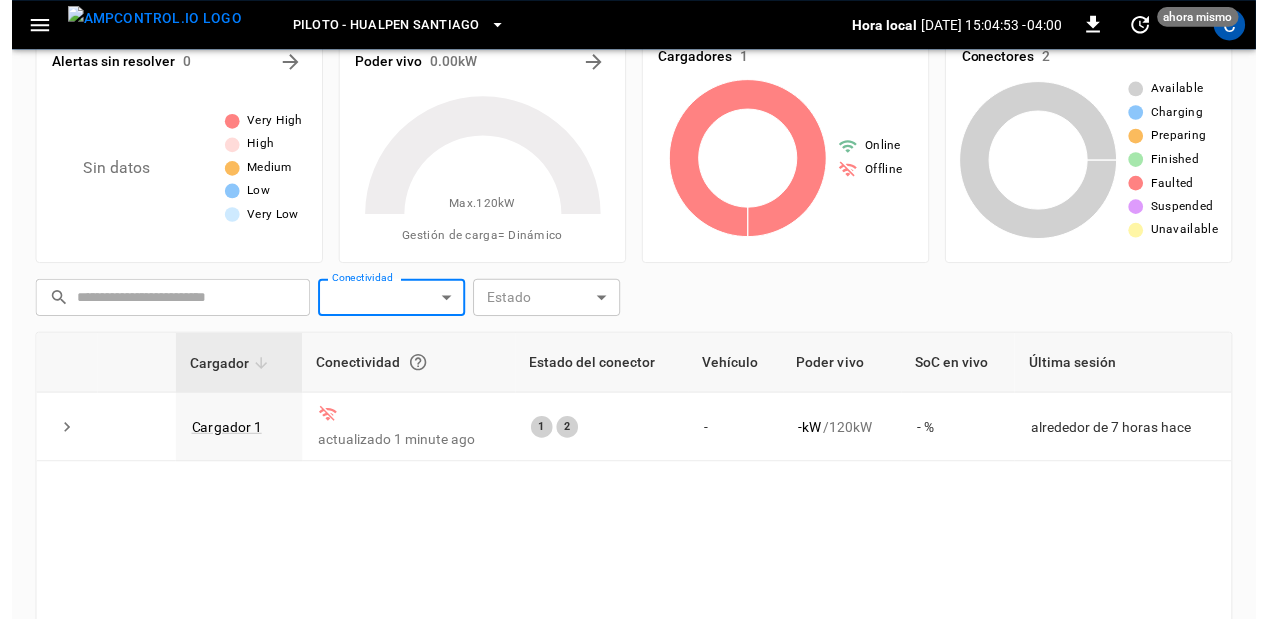 scroll, scrollTop: 0, scrollLeft: 0, axis: both 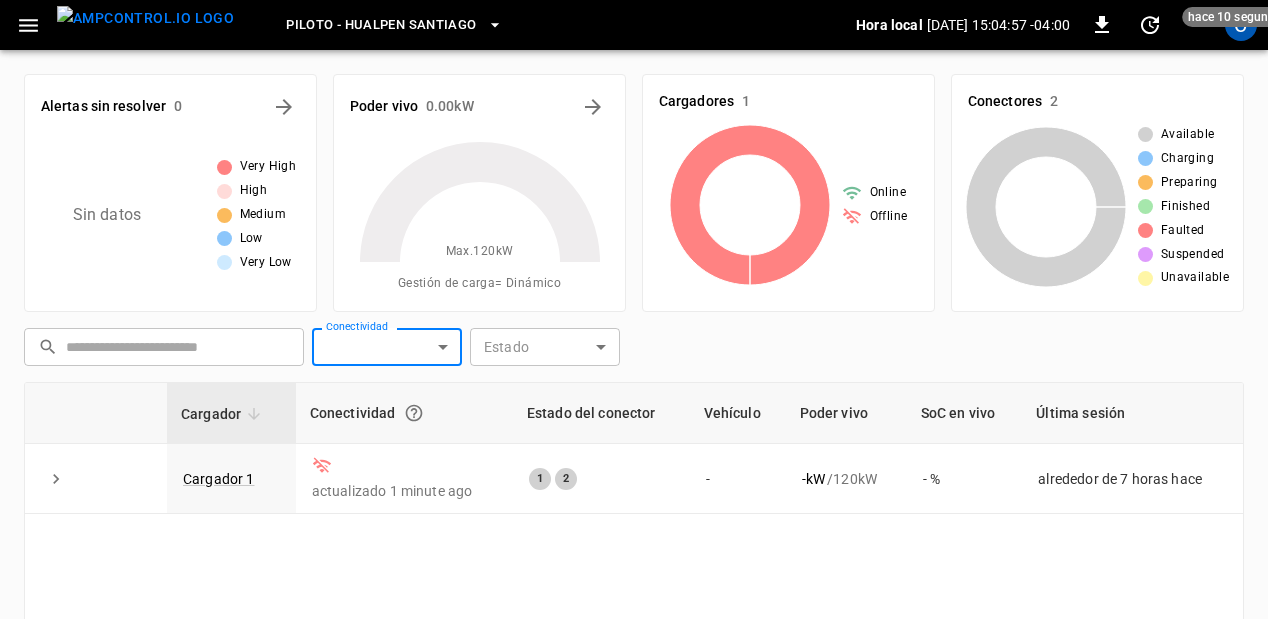 click 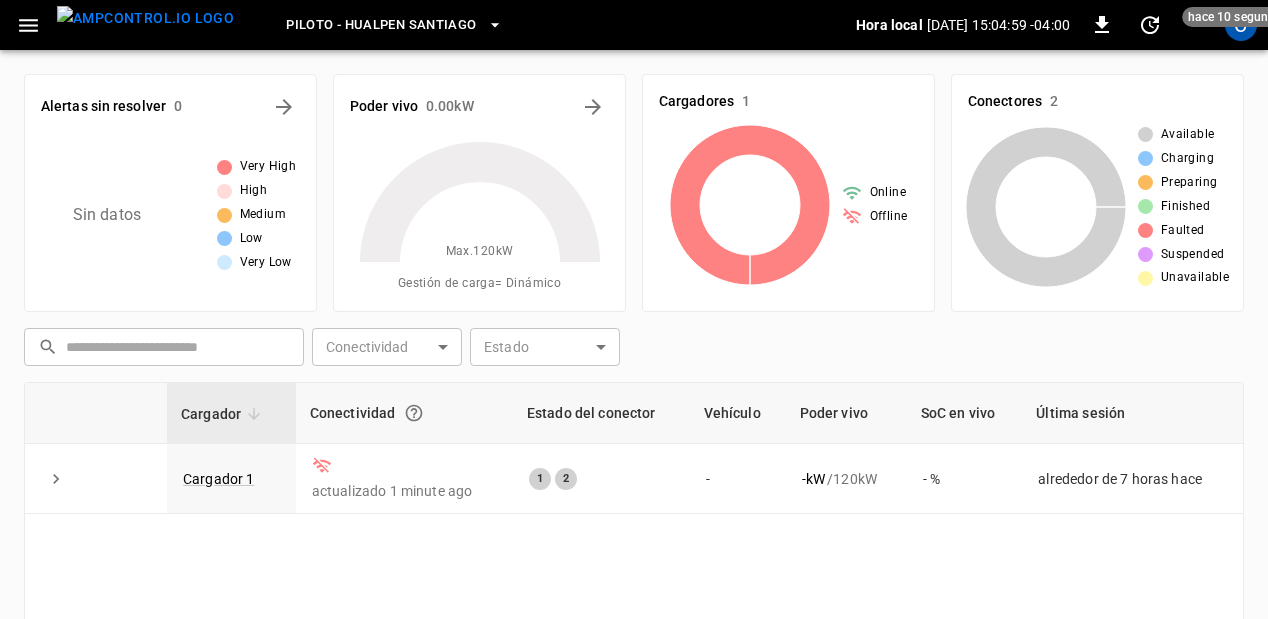 click 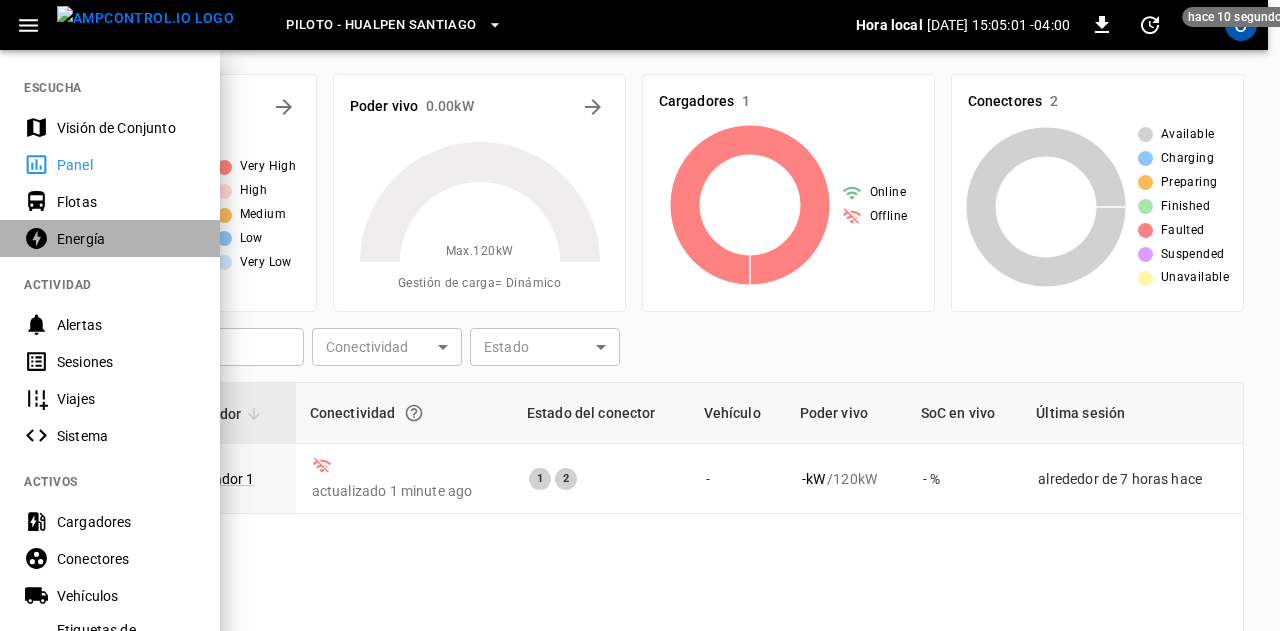click on "Energía" at bounding box center [126, 239] 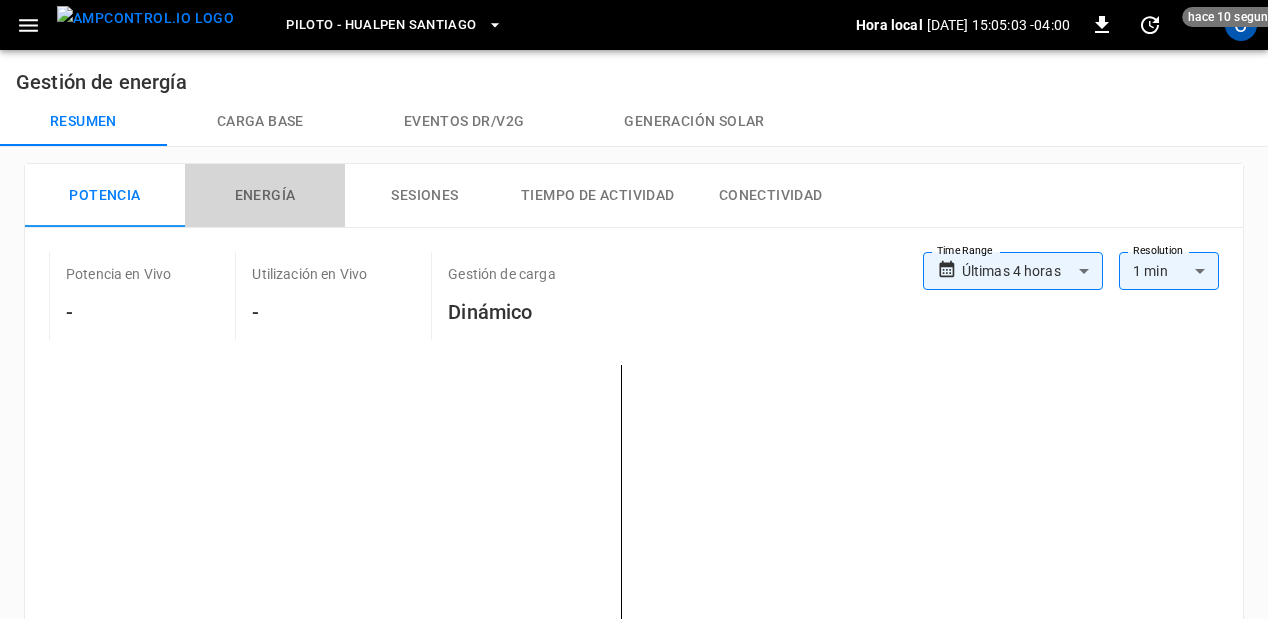 click on "Energía" at bounding box center [265, 196] 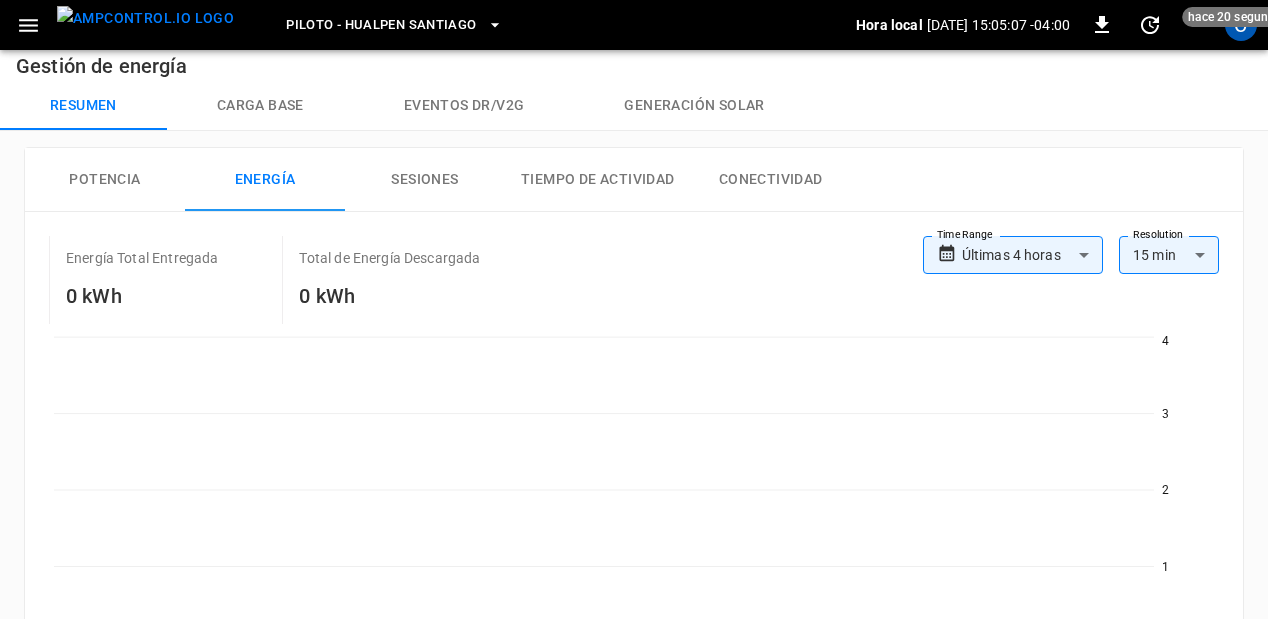 scroll, scrollTop: 0, scrollLeft: 0, axis: both 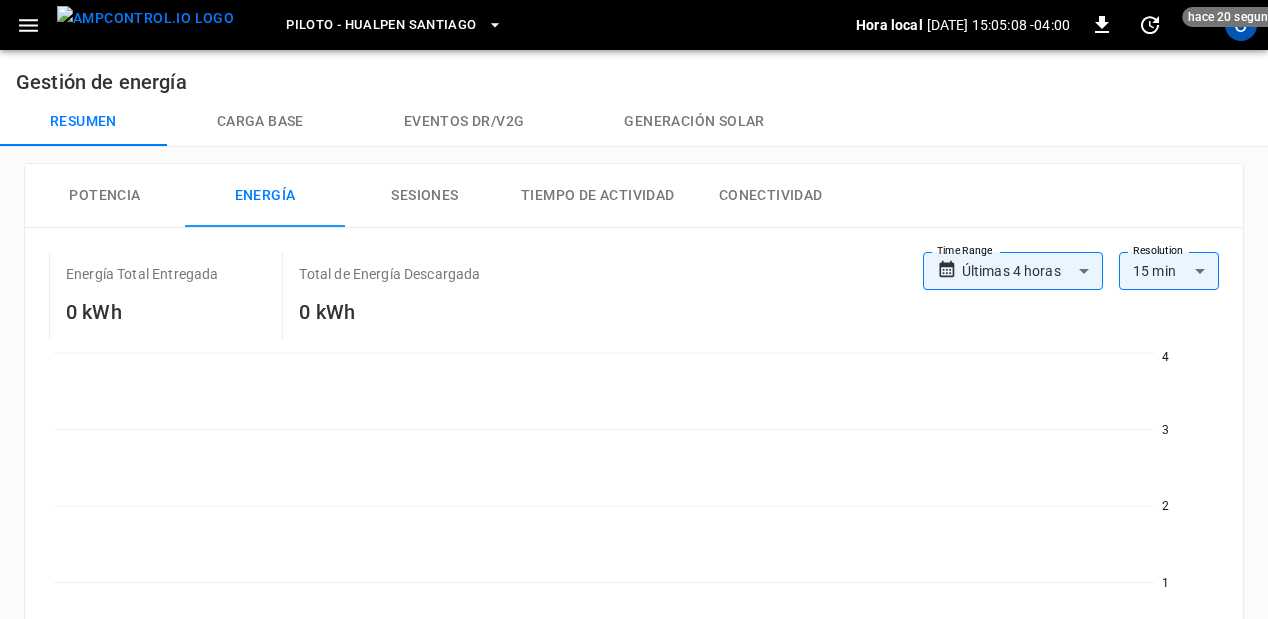 click on "**********" at bounding box center [634, 708] 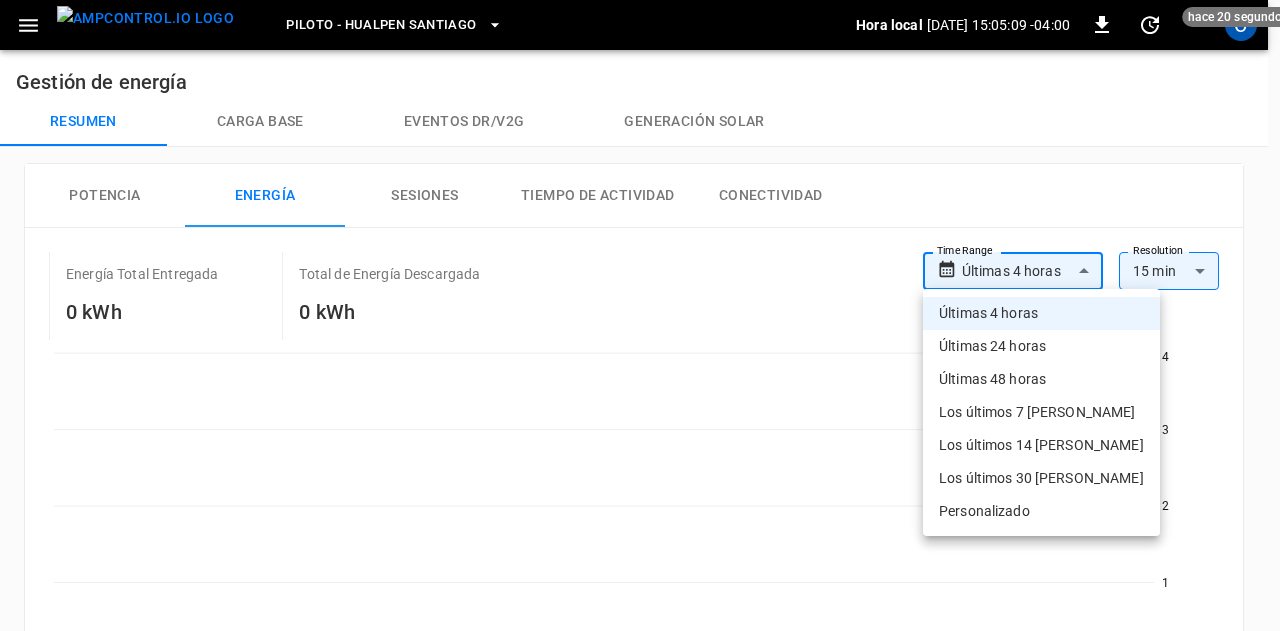 click on "Últimas 48 horas" at bounding box center (1041, 379) 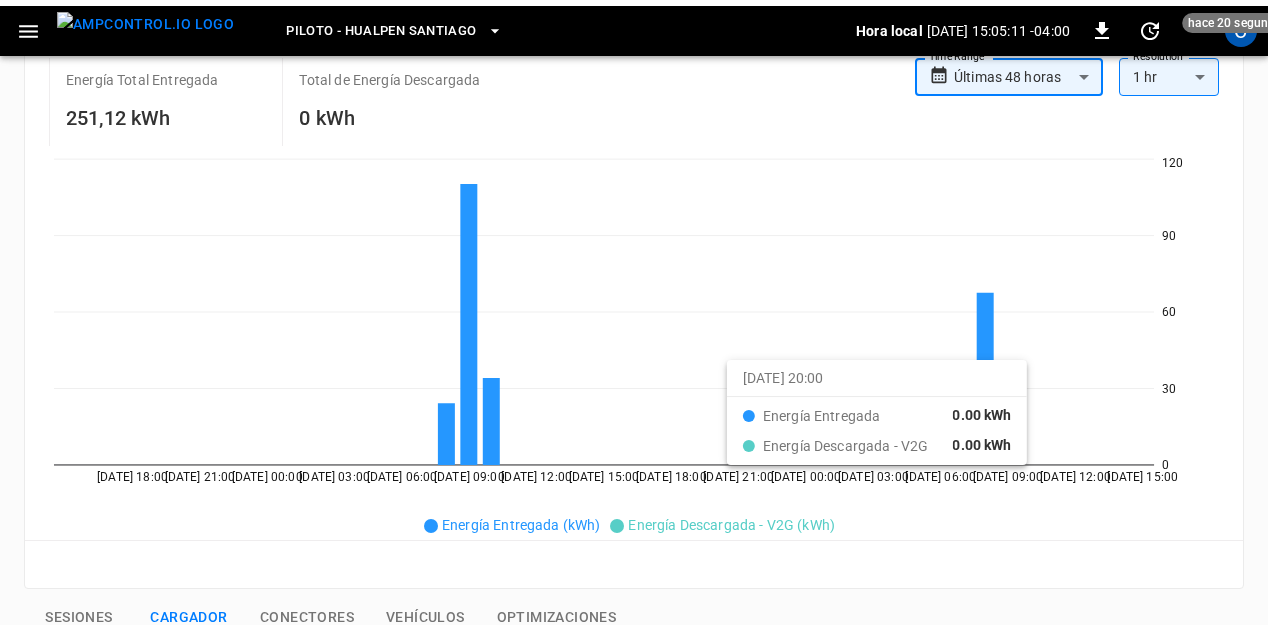 scroll, scrollTop: 100, scrollLeft: 0, axis: vertical 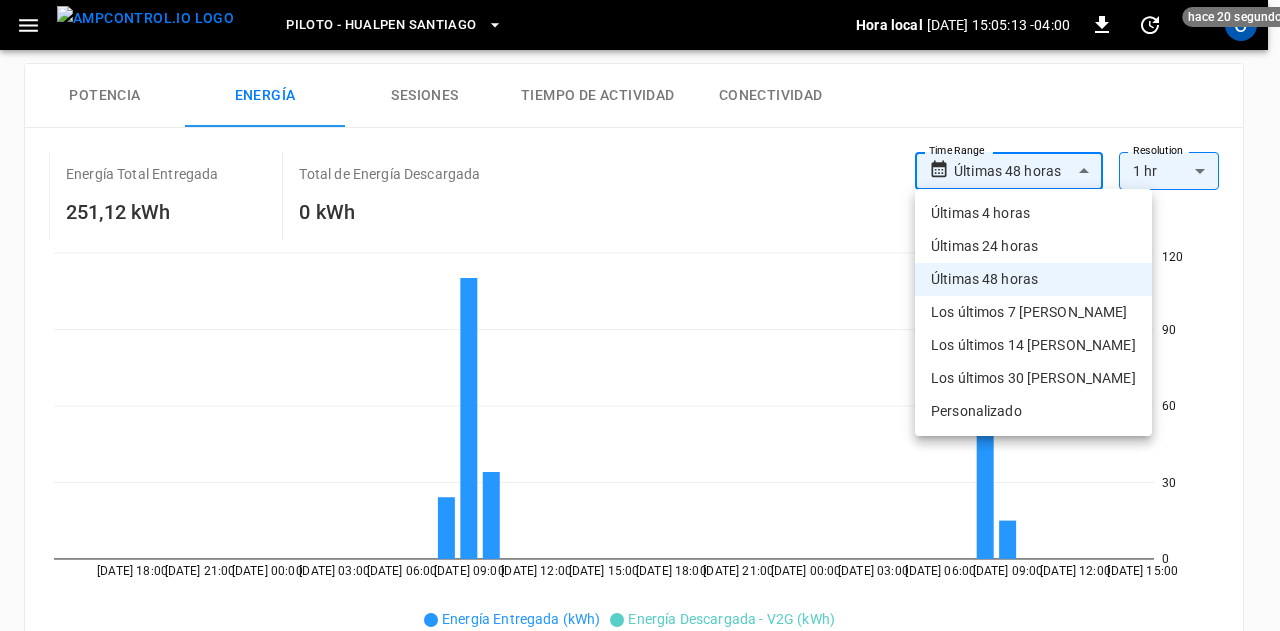 click on "**********" at bounding box center (640, 612) 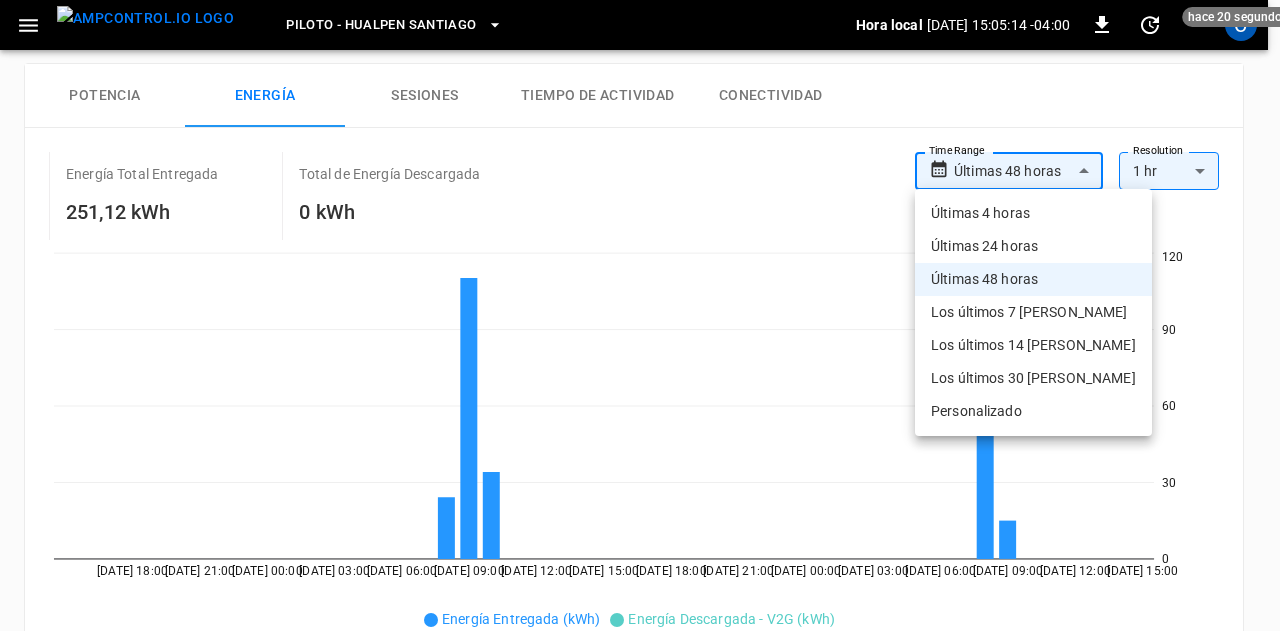 click on "Los últimos 30 días" at bounding box center (1033, 378) 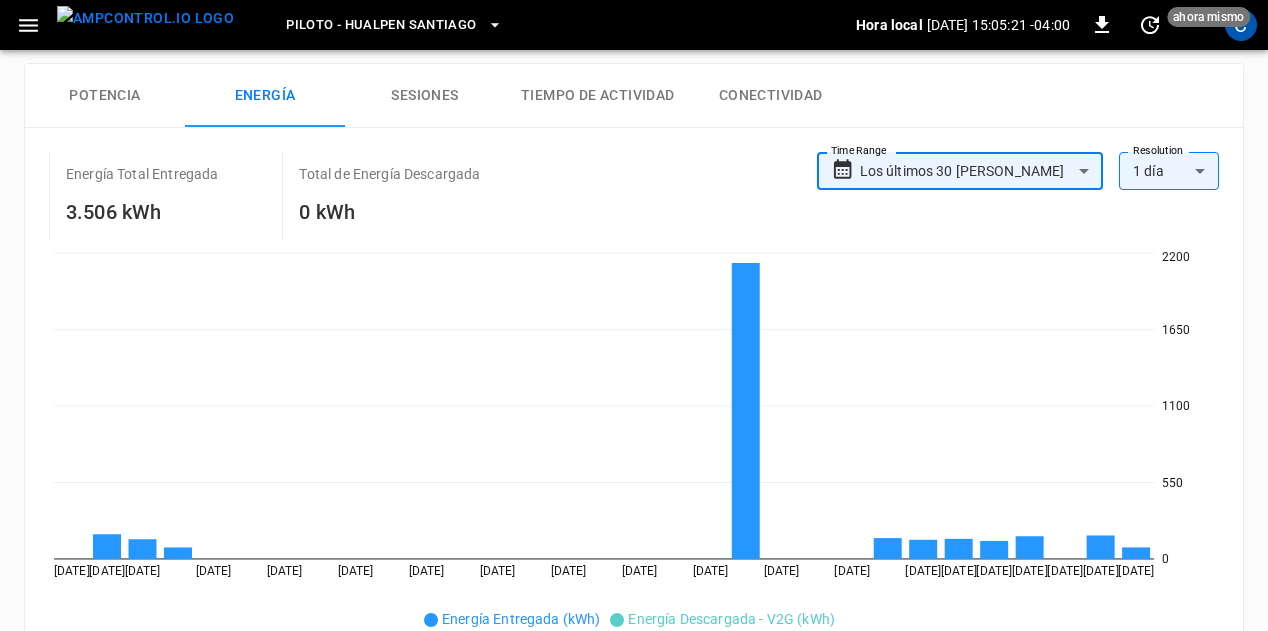 click on "Sesiones" at bounding box center [425, 96] 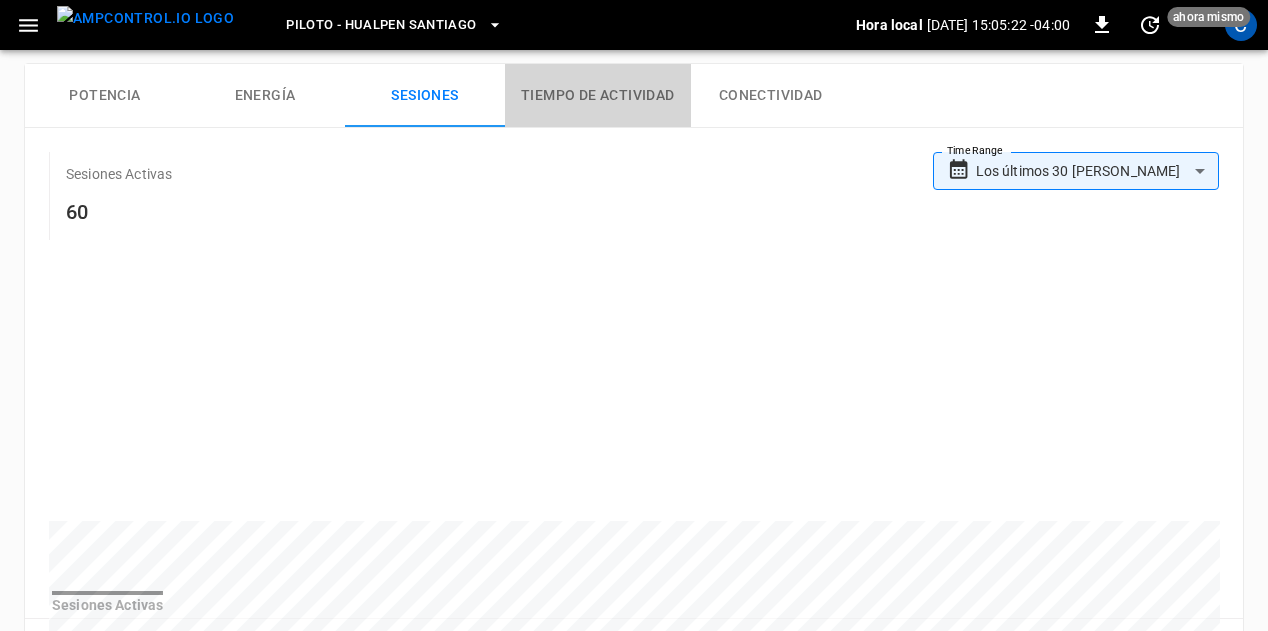 click on "Tiempo de Actividad" at bounding box center (598, 96) 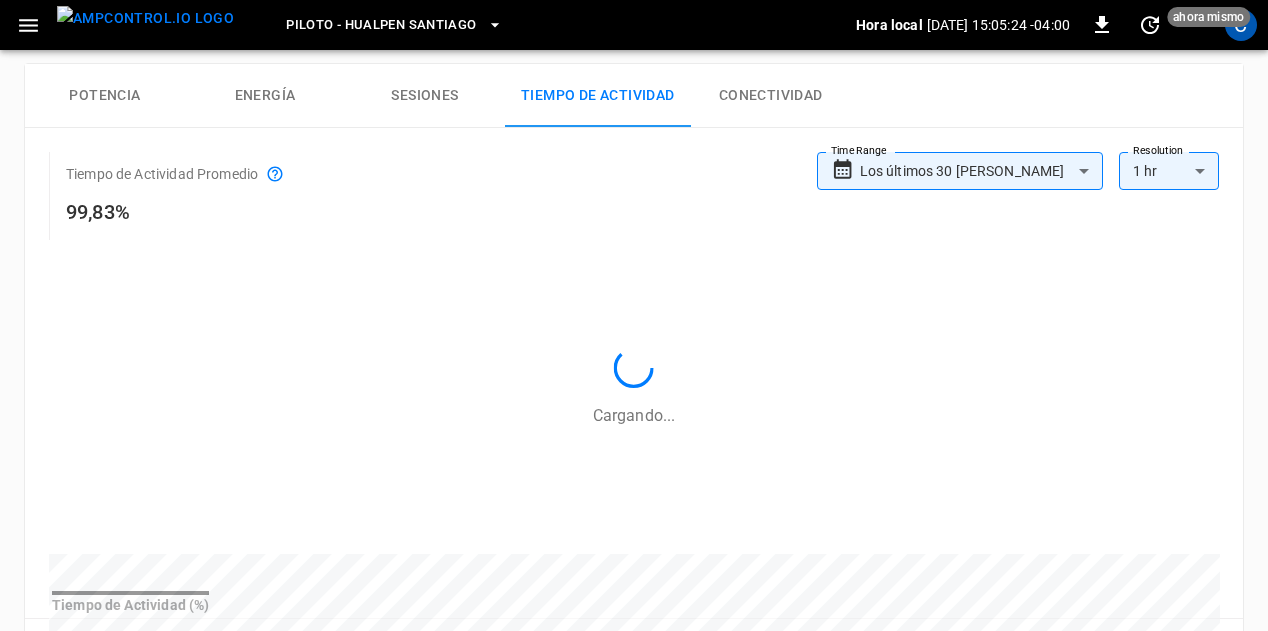 click on "Sesiones" at bounding box center [425, 96] 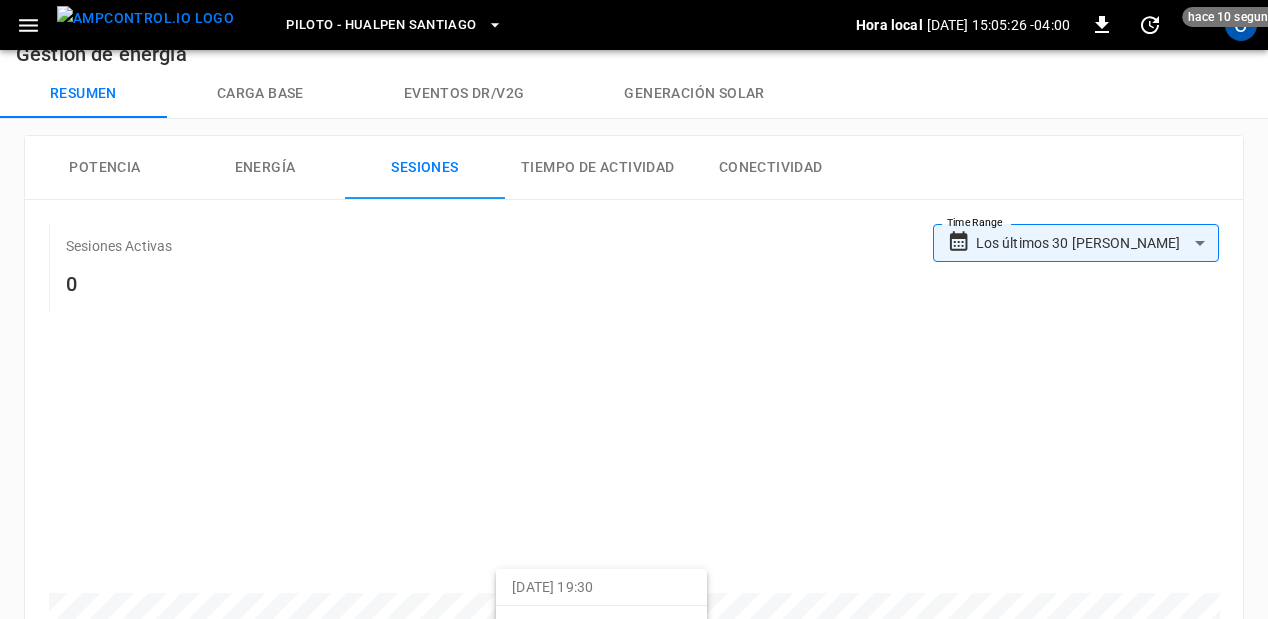 scroll, scrollTop: 0, scrollLeft: 0, axis: both 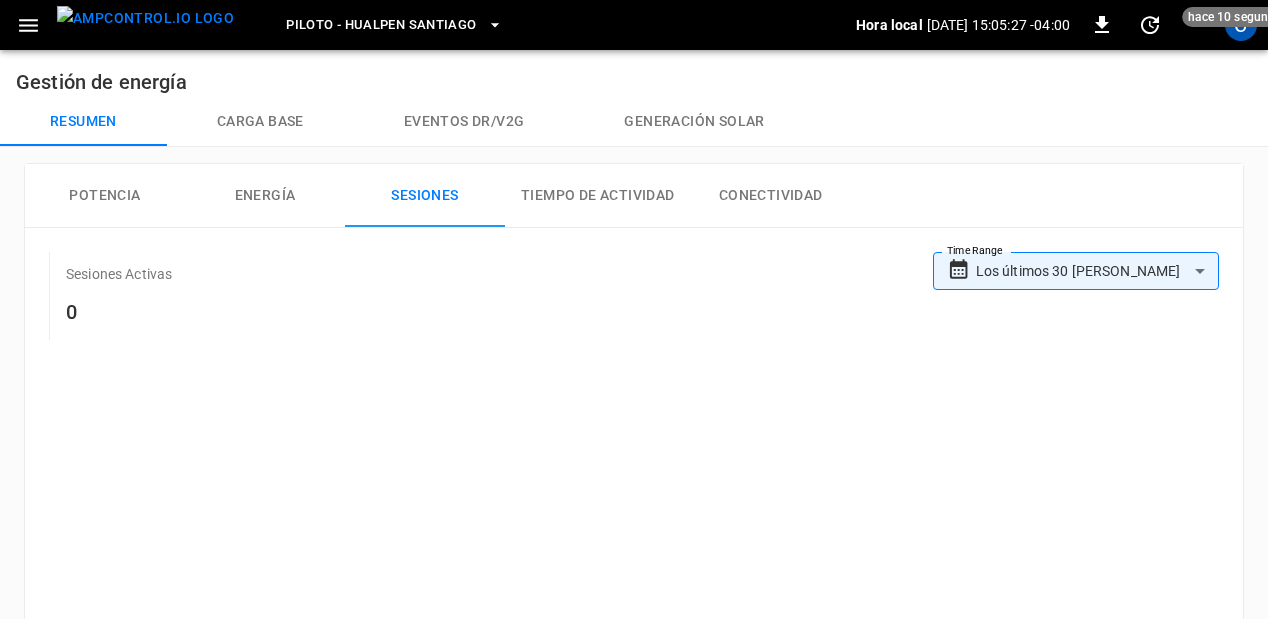 click on "Gestión de energía" at bounding box center (634, 74) 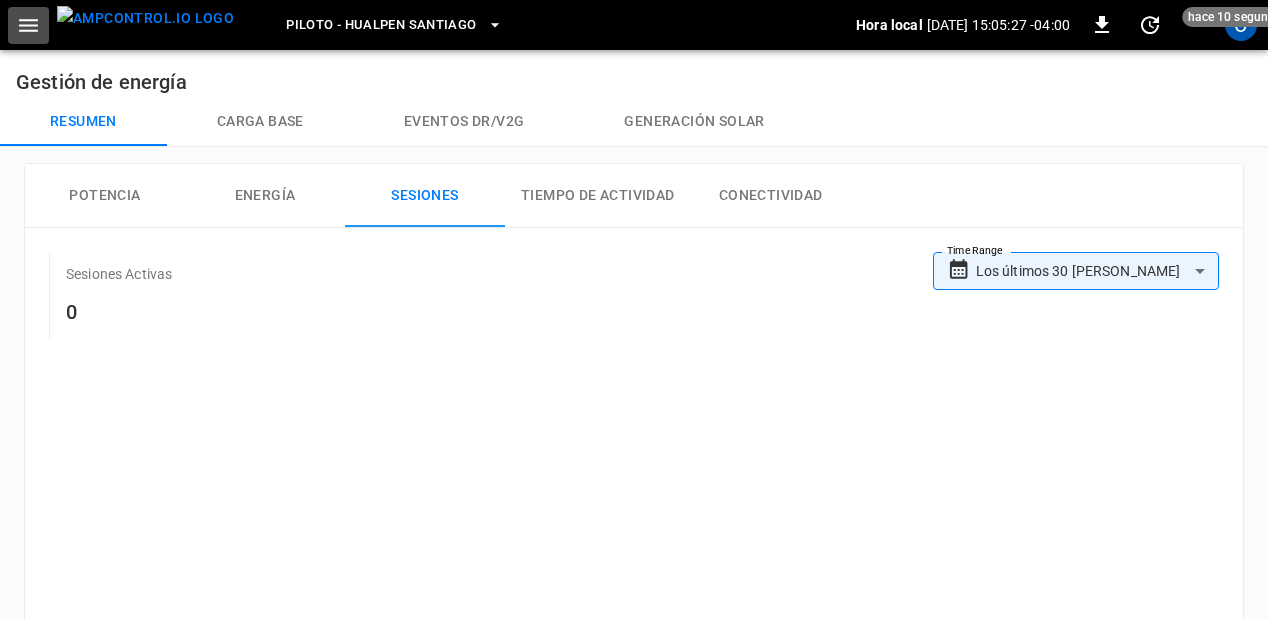 click 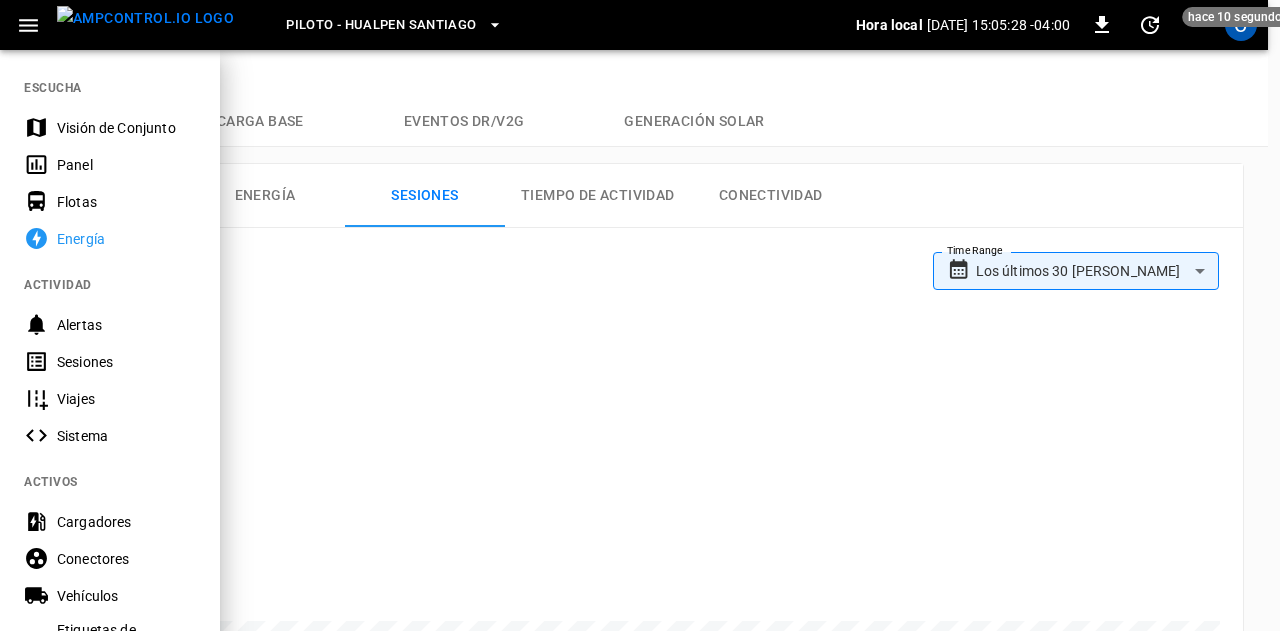 click on "Visión de Conjunto" at bounding box center [126, 128] 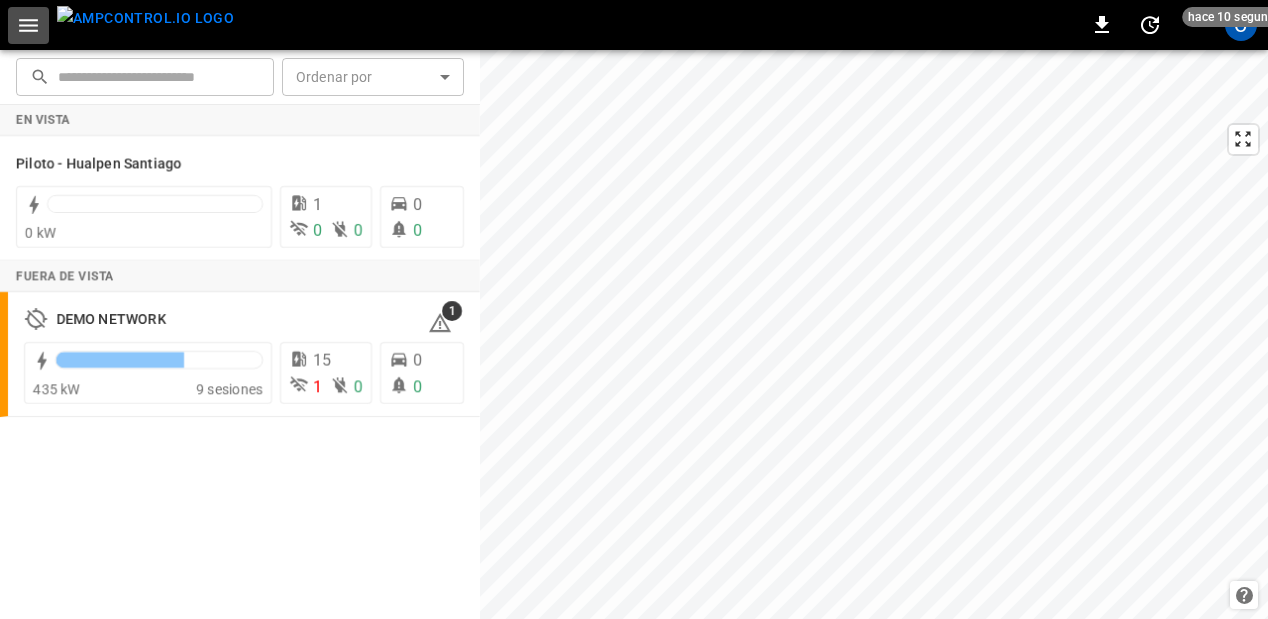 click at bounding box center [28, 25] 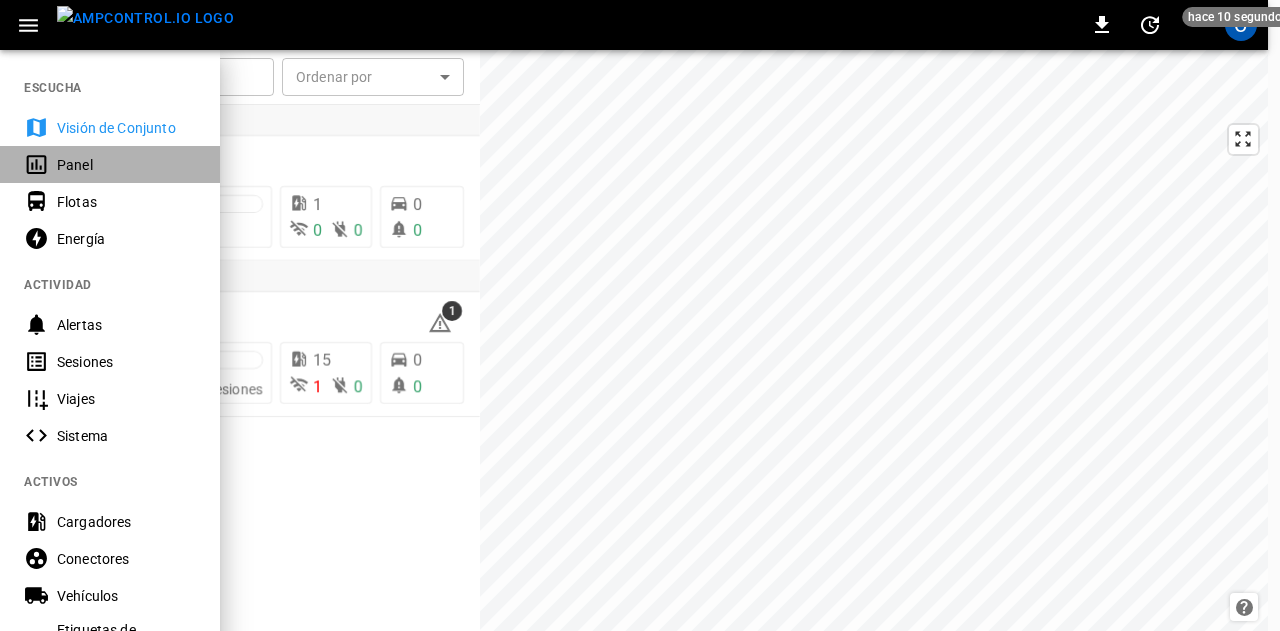 click on "Panel" at bounding box center (126, 165) 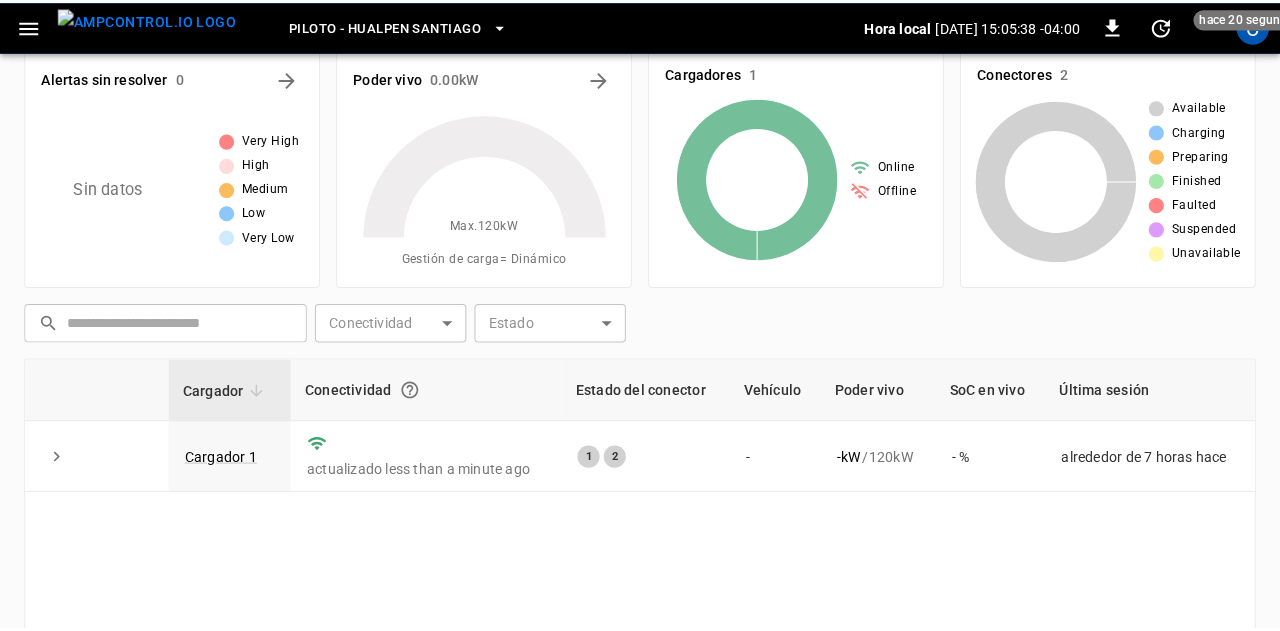 scroll, scrollTop: 0, scrollLeft: 0, axis: both 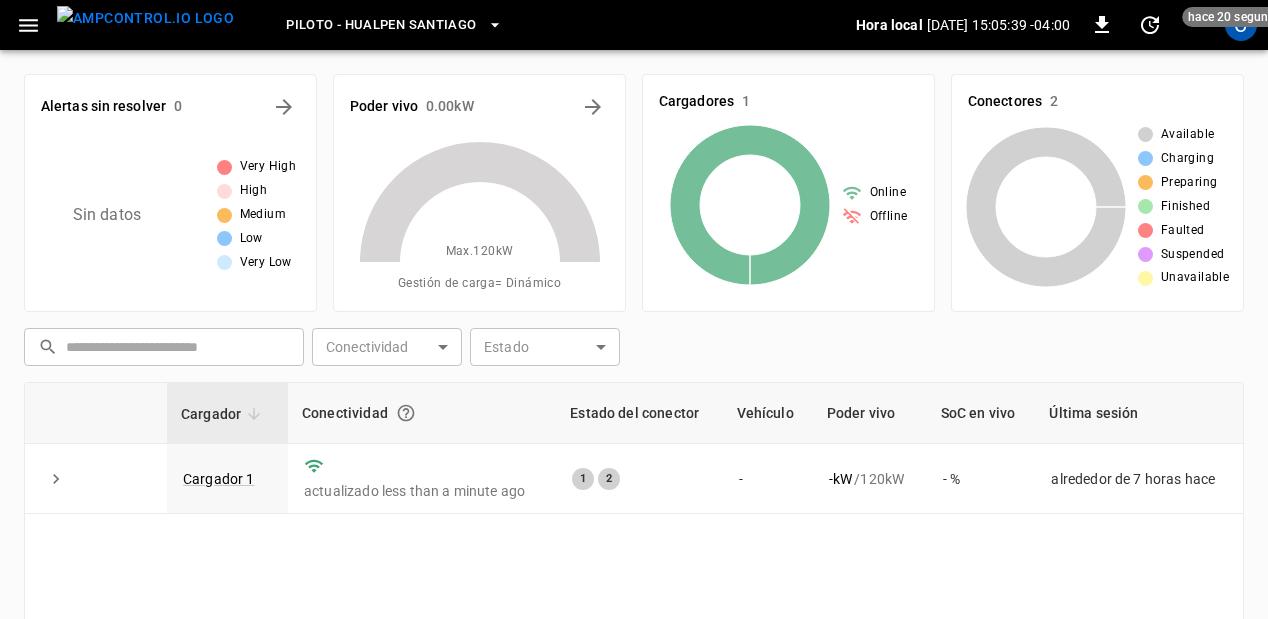 click 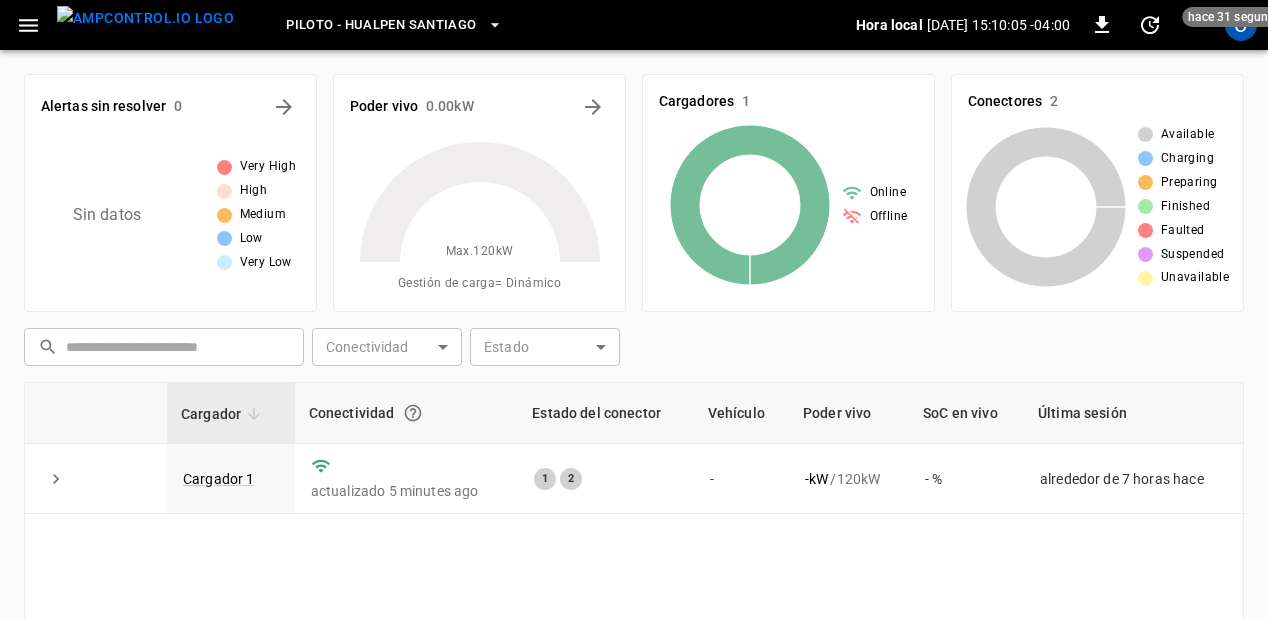click 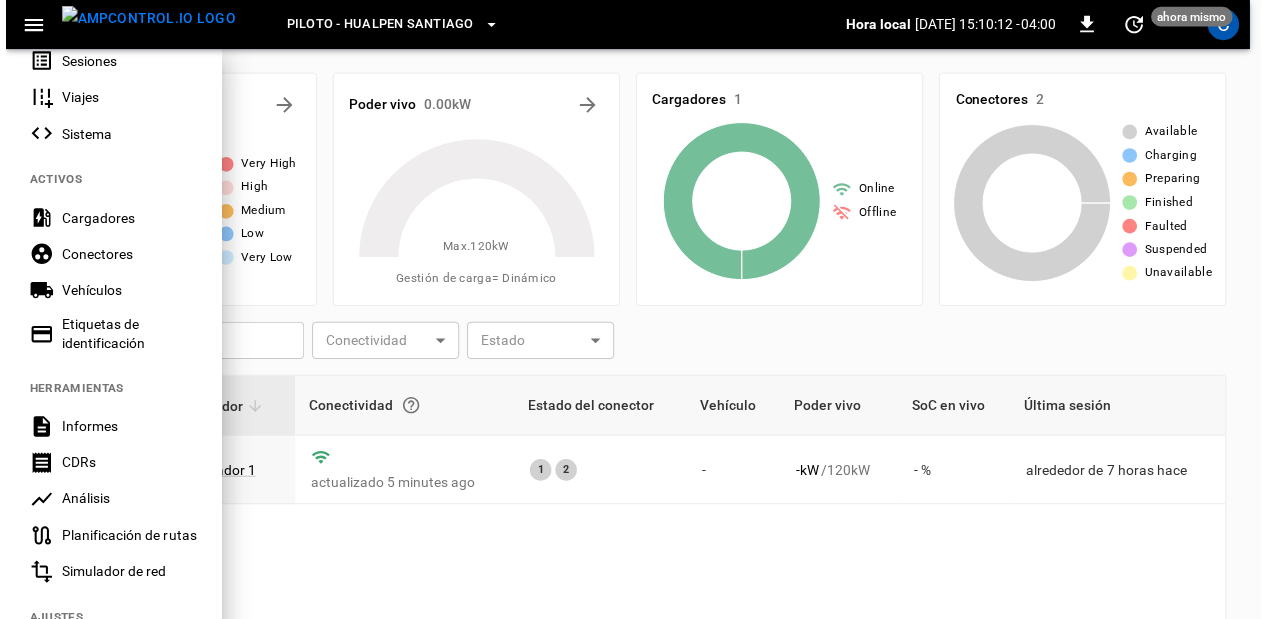 scroll, scrollTop: 400, scrollLeft: 0, axis: vertical 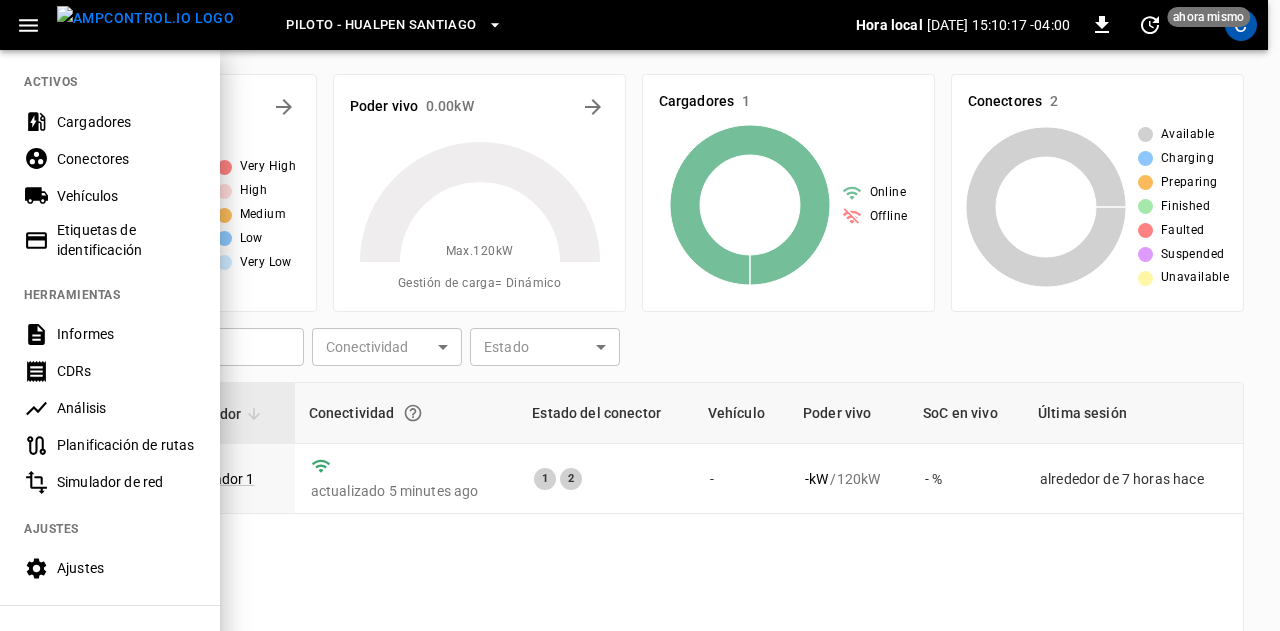 click on "Análisis" at bounding box center (126, 408) 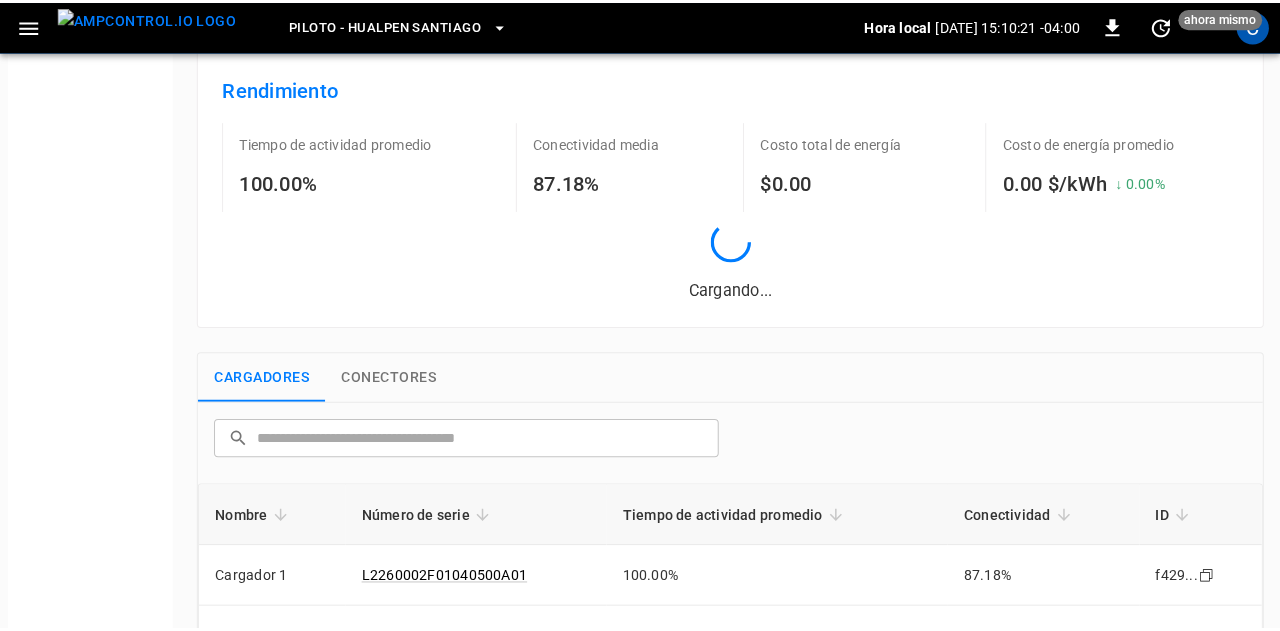 scroll, scrollTop: 100, scrollLeft: 0, axis: vertical 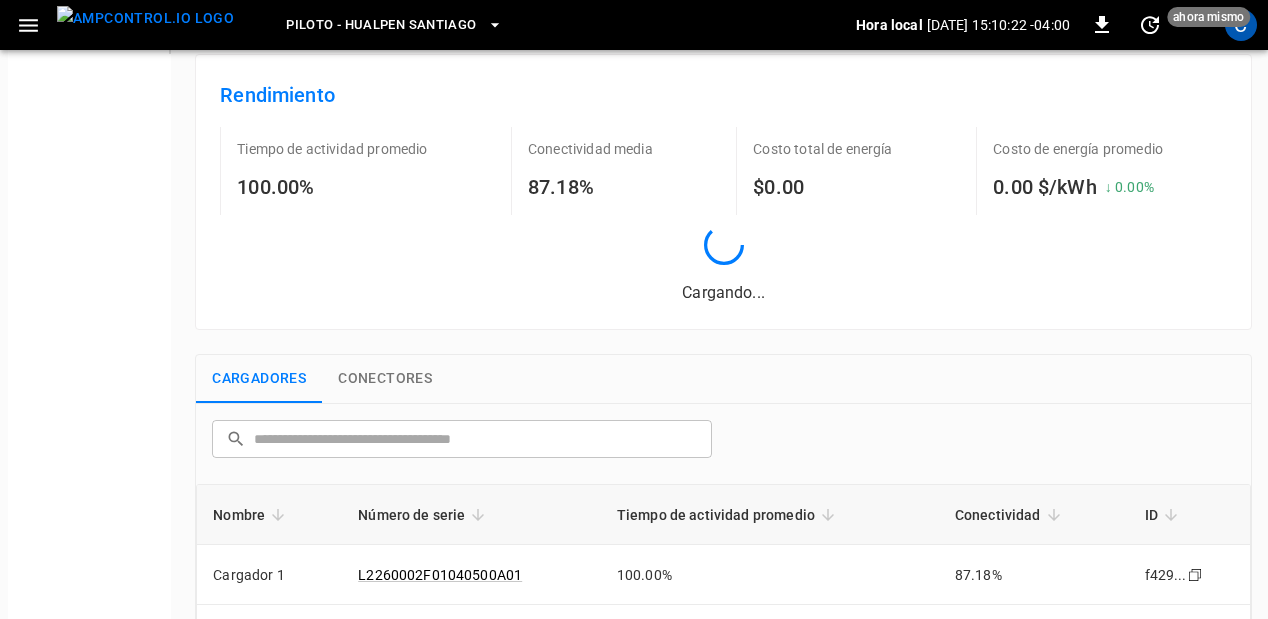 click 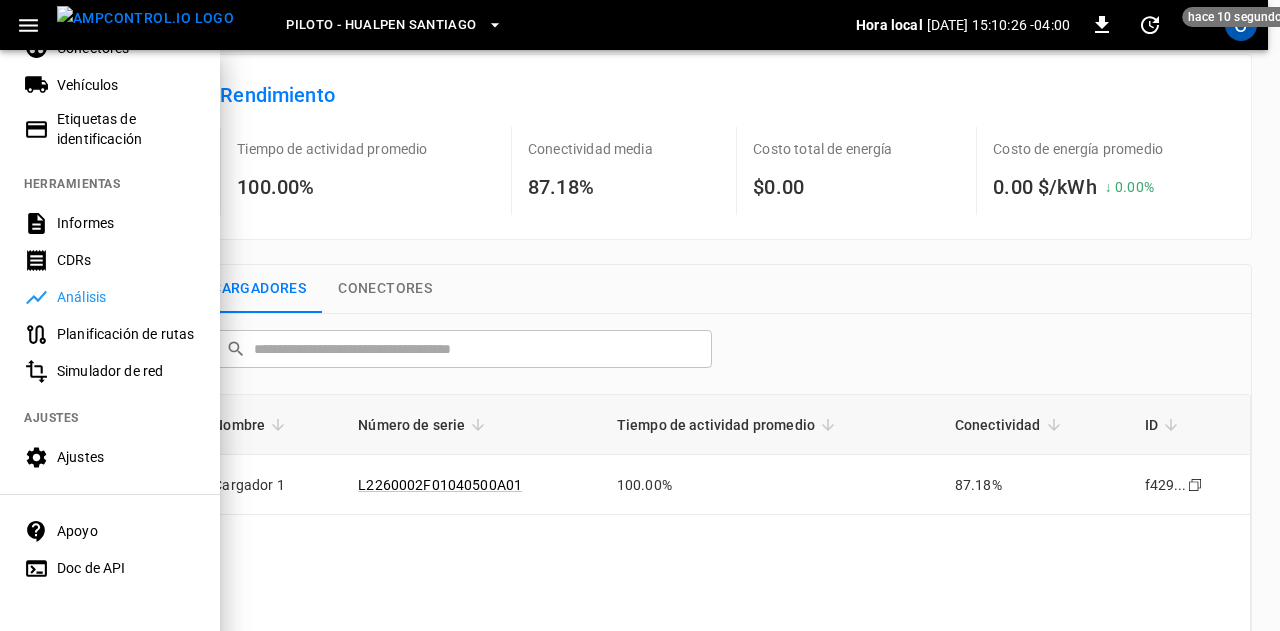 scroll, scrollTop: 522, scrollLeft: 0, axis: vertical 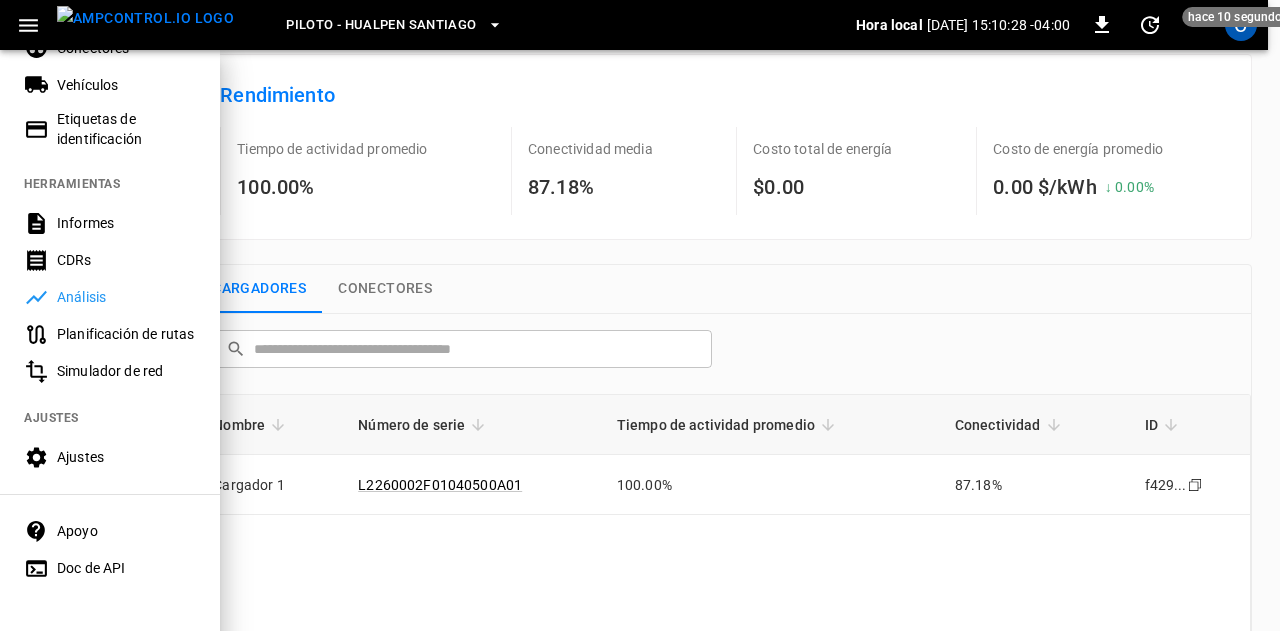 click on "Simulador de red" at bounding box center [126, 371] 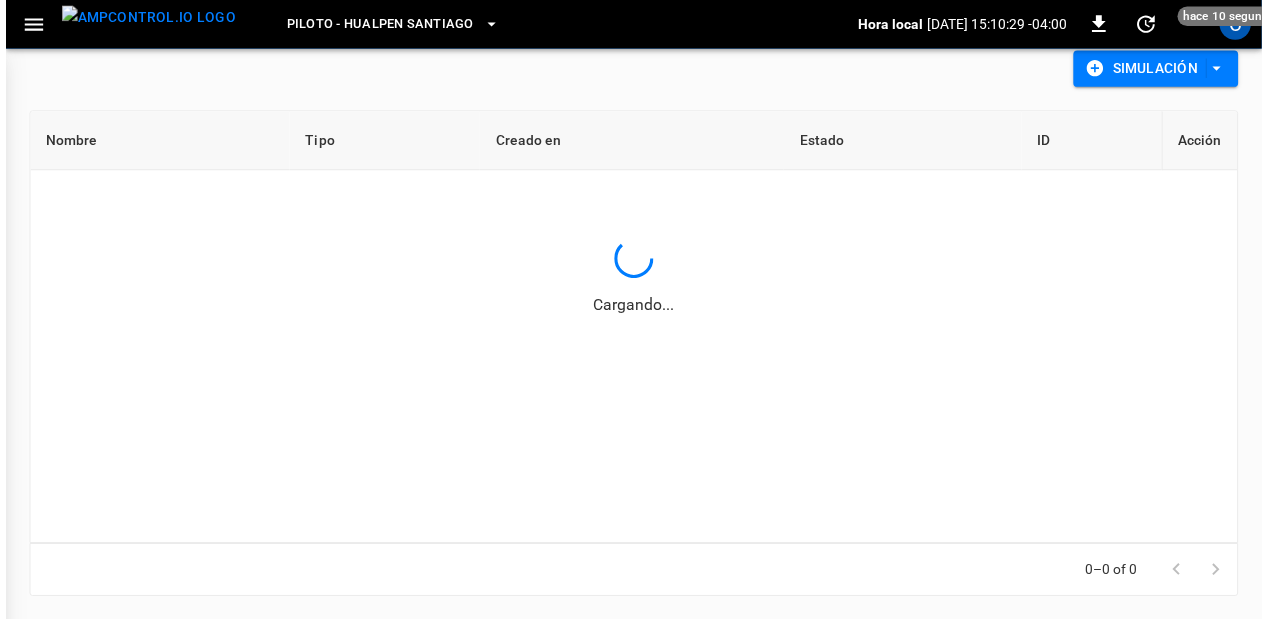 scroll, scrollTop: 78, scrollLeft: 0, axis: vertical 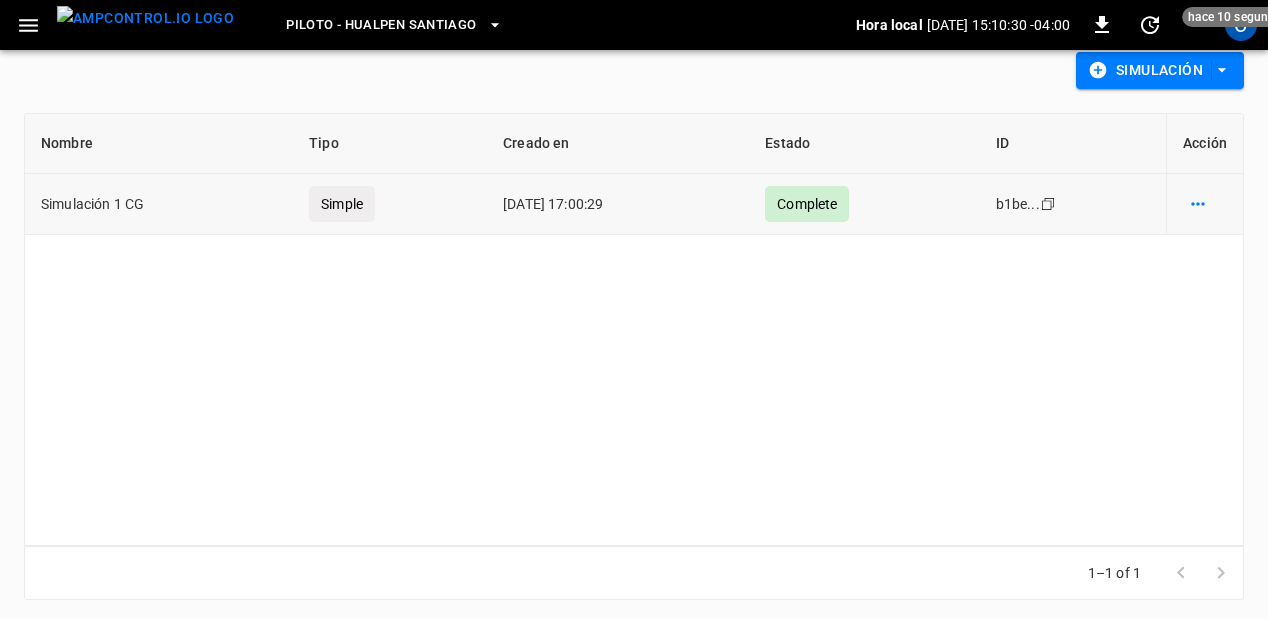 click on "2025-07-02 17:00:29" at bounding box center [618, 204] 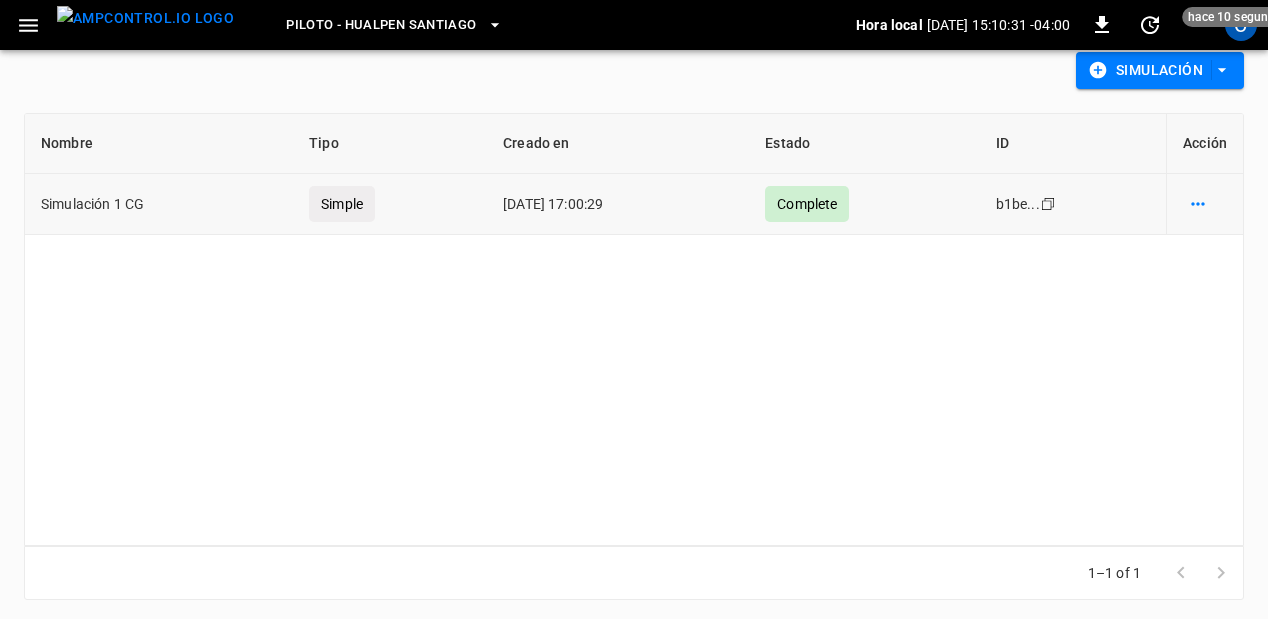 click 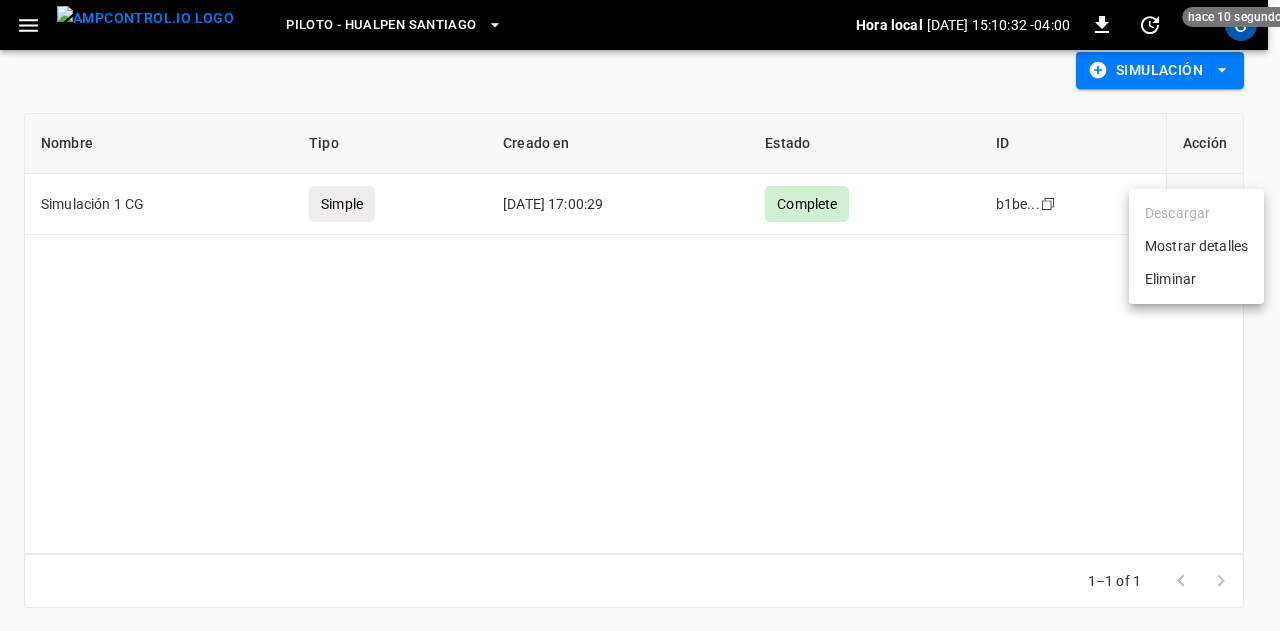 click on "Mostrar detalles" at bounding box center [1196, 246] 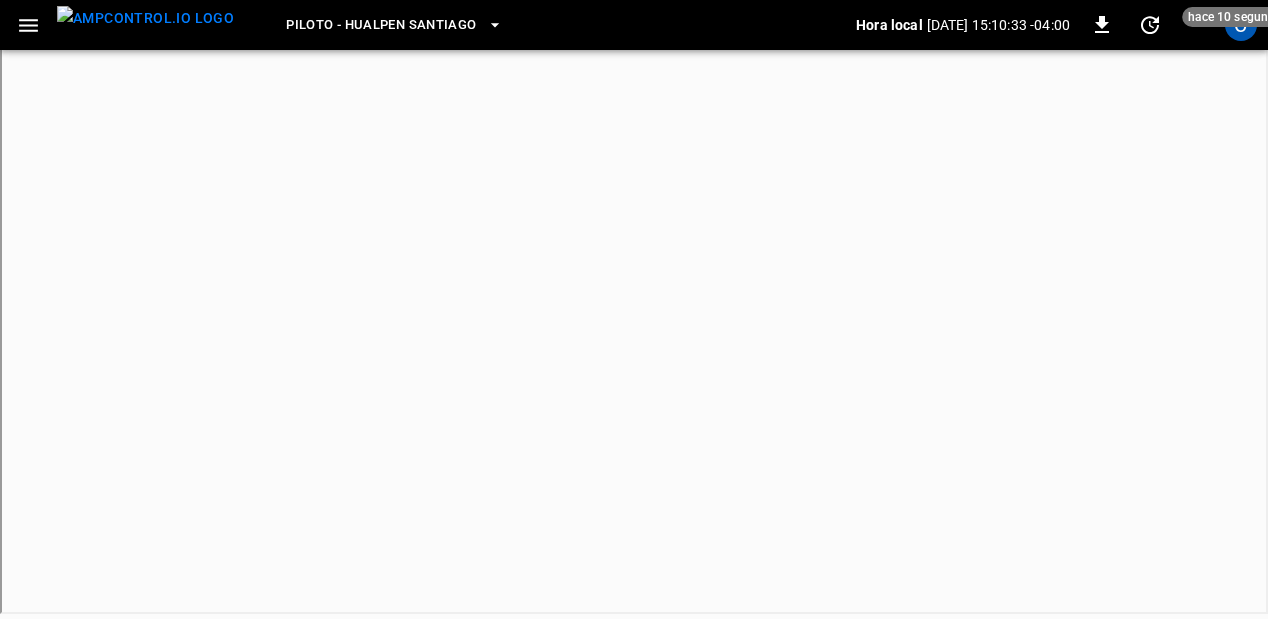 scroll, scrollTop: 67, scrollLeft: 0, axis: vertical 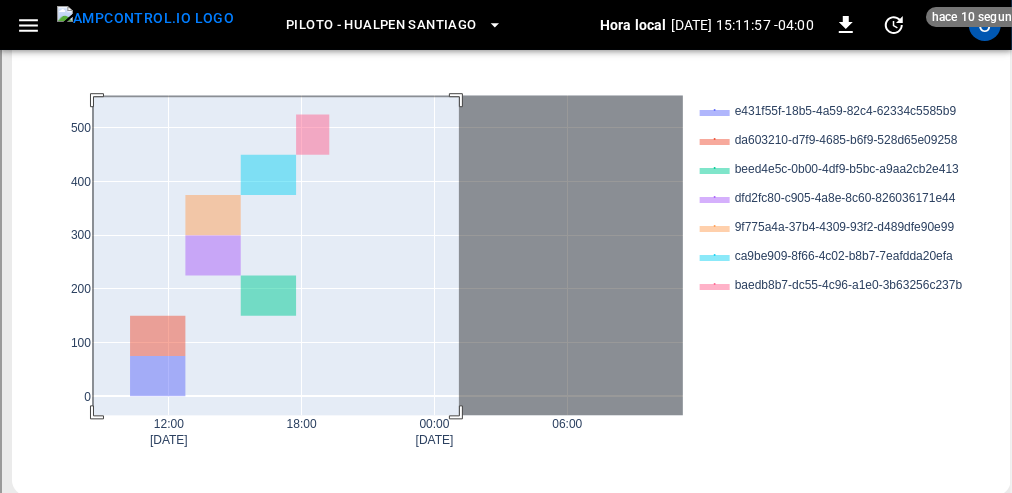 drag, startPoint x: 92, startPoint y: 94, endPoint x: 457, endPoint y: 428, distance: 494.75348 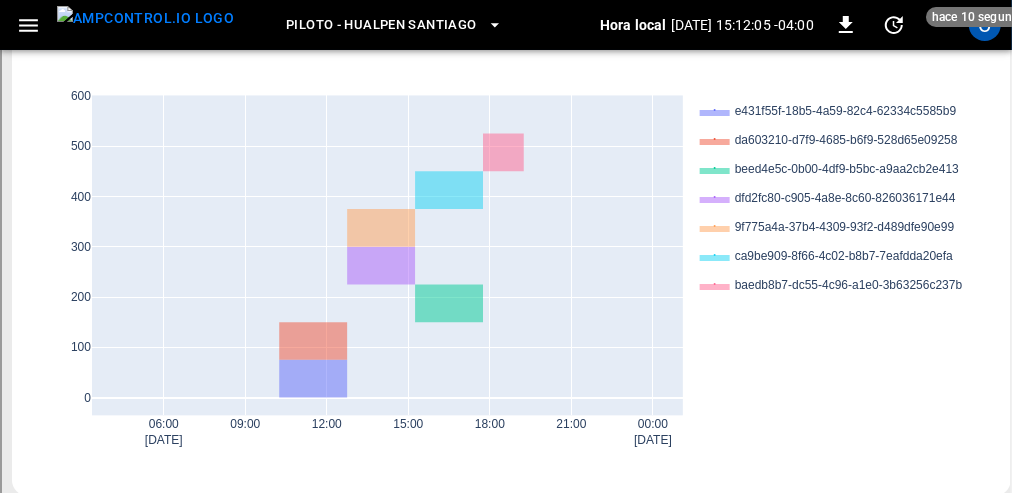 drag, startPoint x: 85, startPoint y: 91, endPoint x: 228, endPoint y: 112, distance: 144.53374 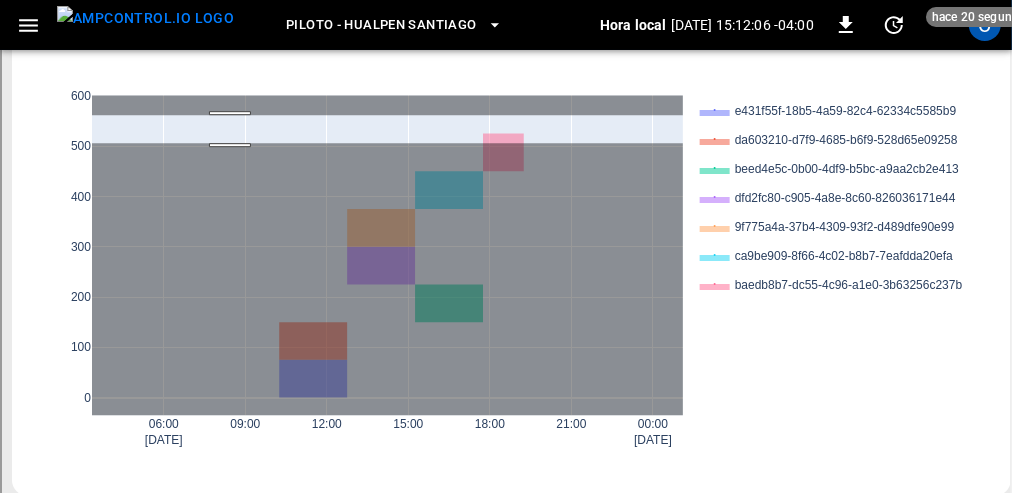 drag, startPoint x: 228, startPoint y: 112, endPoint x: 243, endPoint y: 138, distance: 30.016663 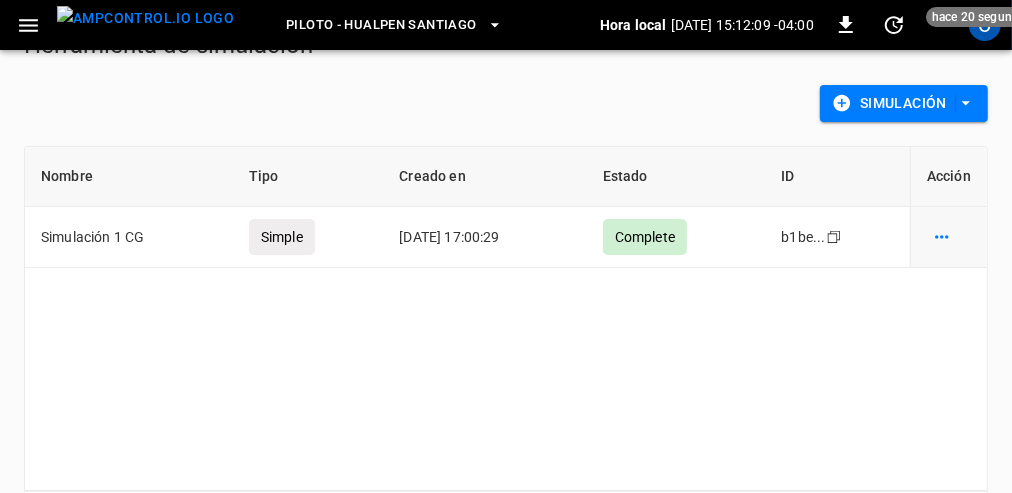 scroll, scrollTop: 62, scrollLeft: 0, axis: vertical 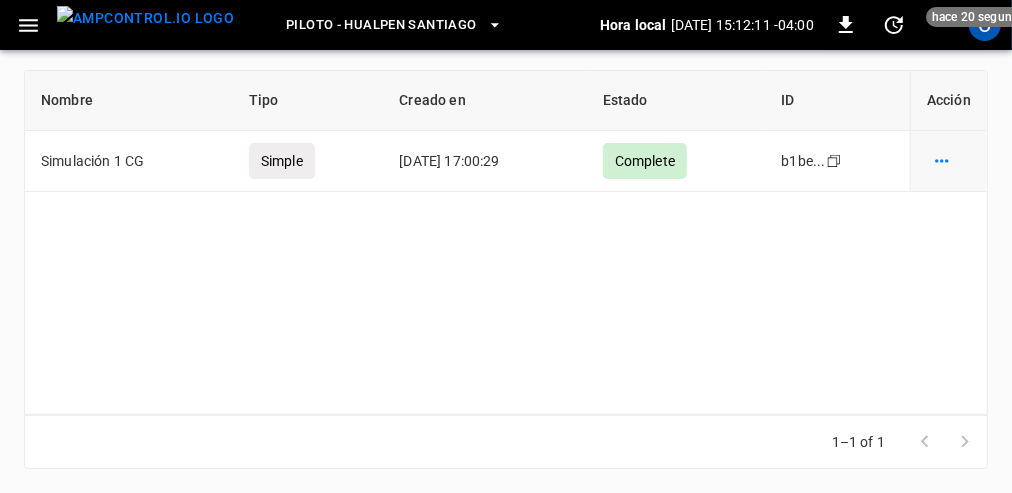 drag, startPoint x: 302, startPoint y: 258, endPoint x: 293, endPoint y: 248, distance: 13.453624 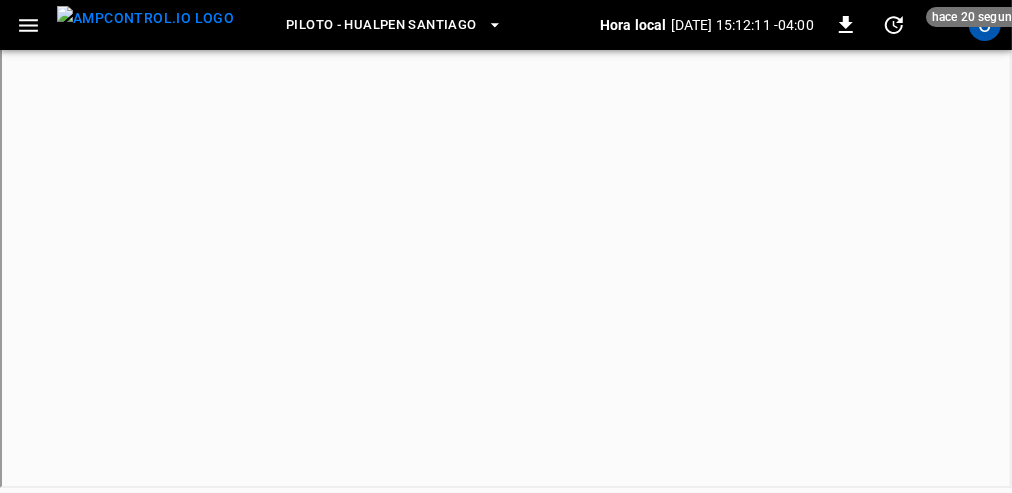 scroll, scrollTop: 45, scrollLeft: 0, axis: vertical 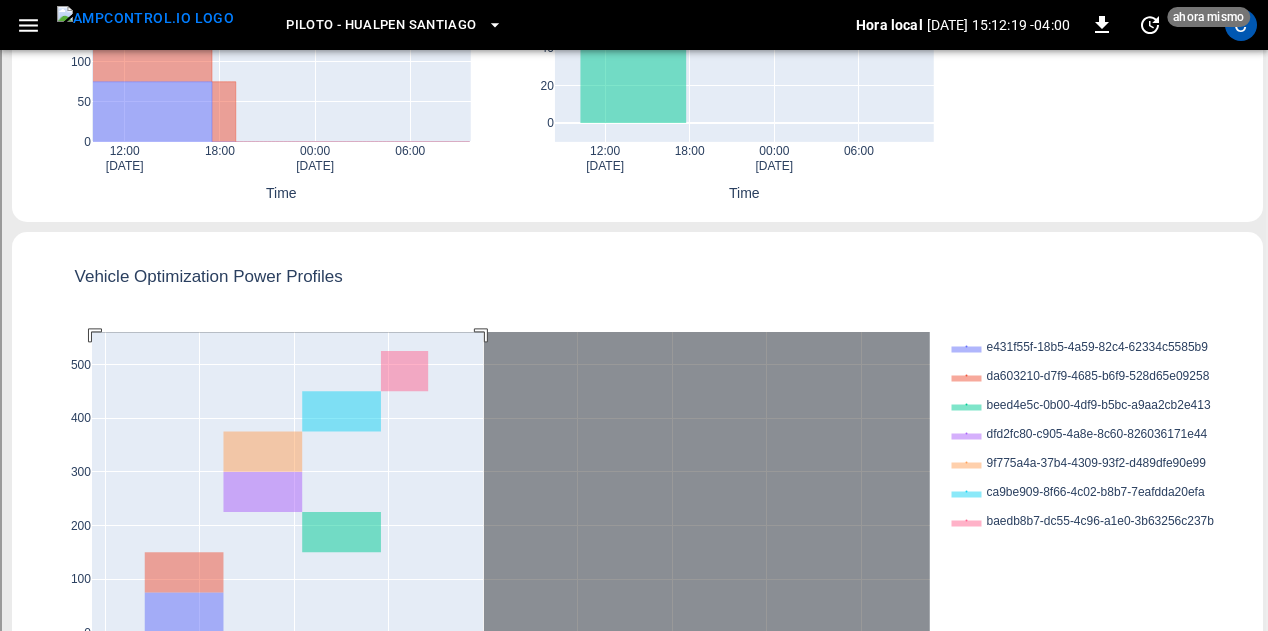 drag, startPoint x: 90, startPoint y: 330, endPoint x: 482, endPoint y: 652, distance: 507.2948 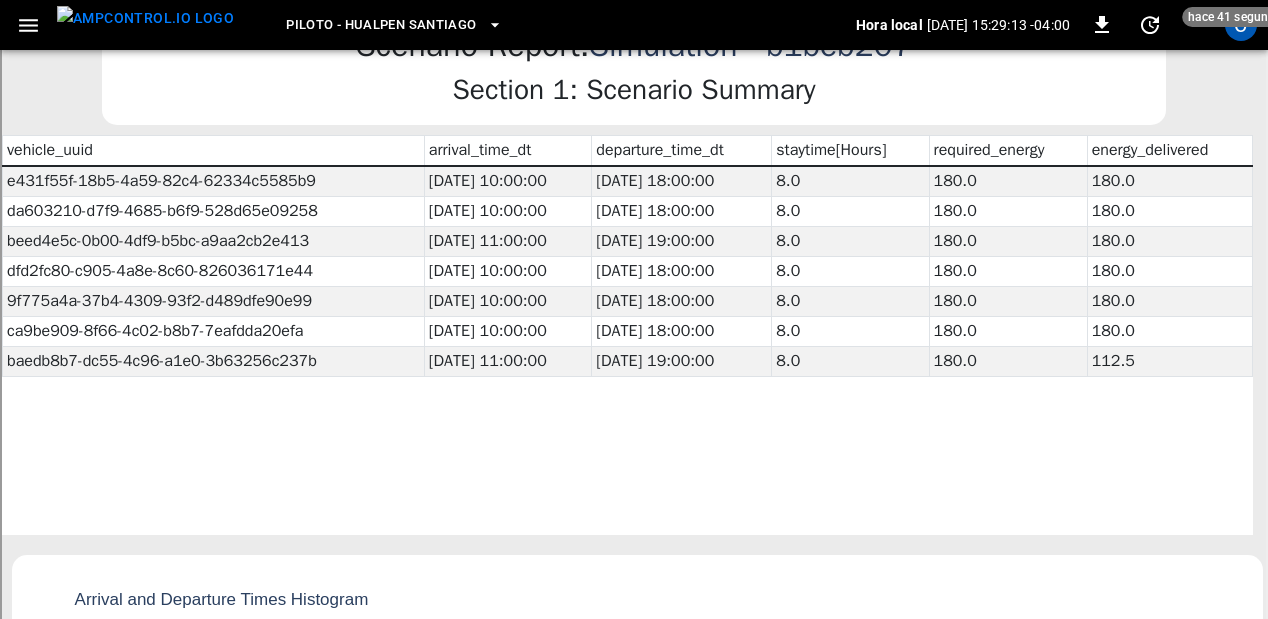 scroll, scrollTop: 0, scrollLeft: 0, axis: both 